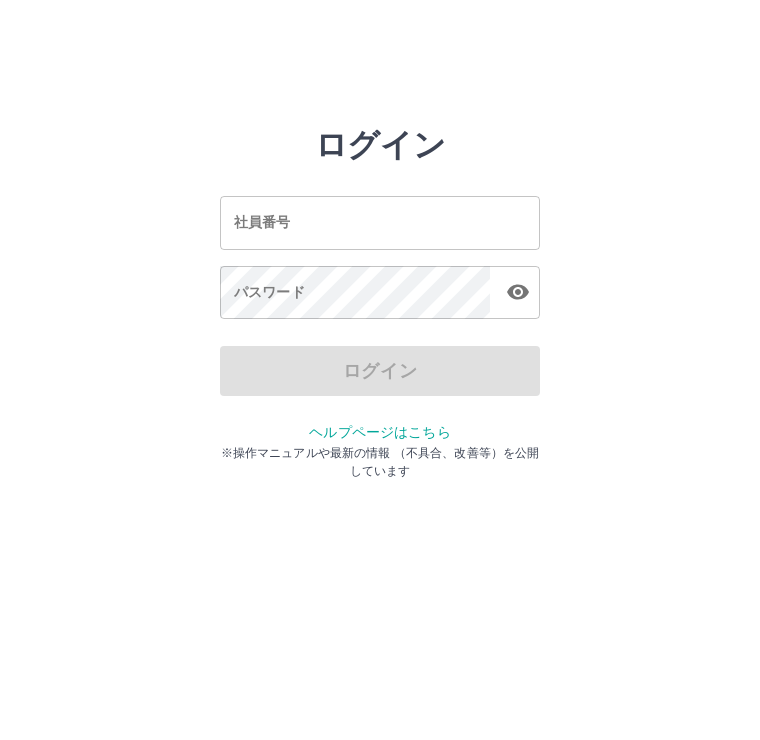 scroll, scrollTop: 0, scrollLeft: 0, axis: both 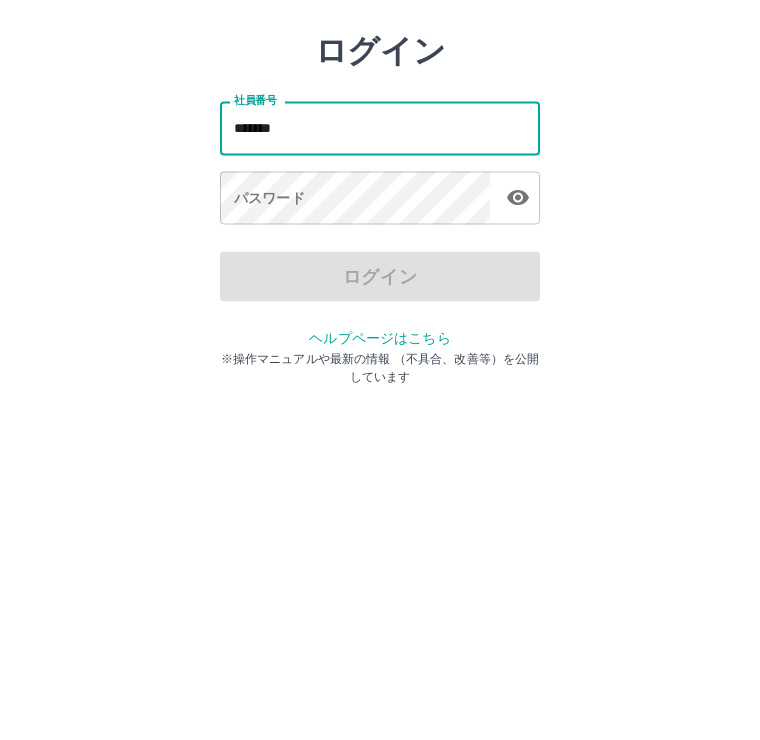 type on "*******" 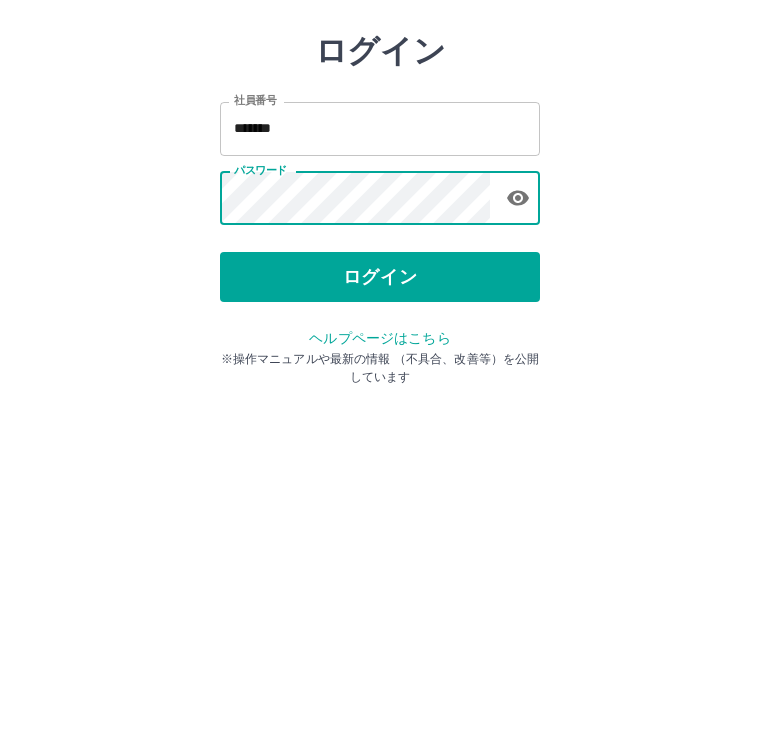 click on "ログイン" at bounding box center (380, 371) 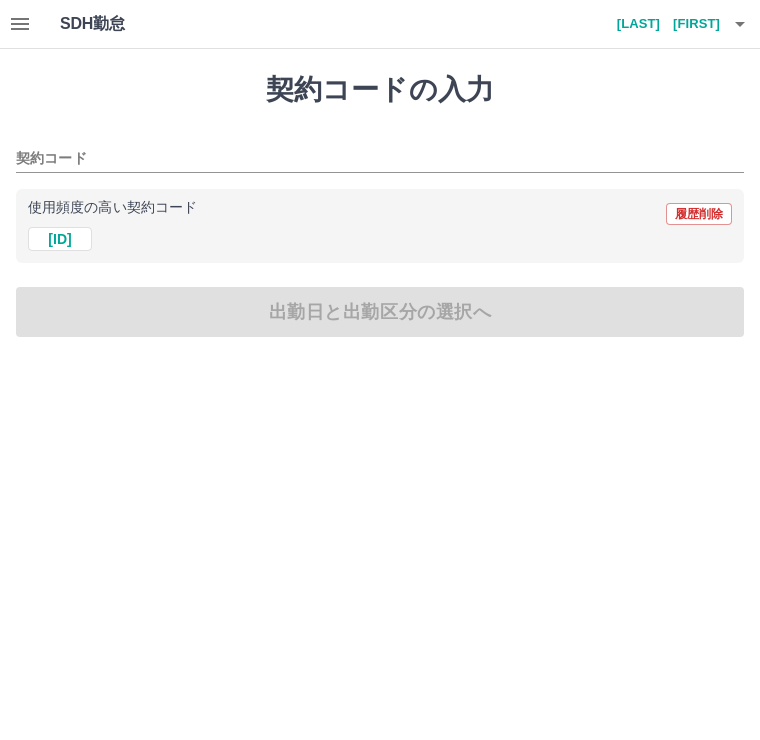 scroll, scrollTop: 0, scrollLeft: 0, axis: both 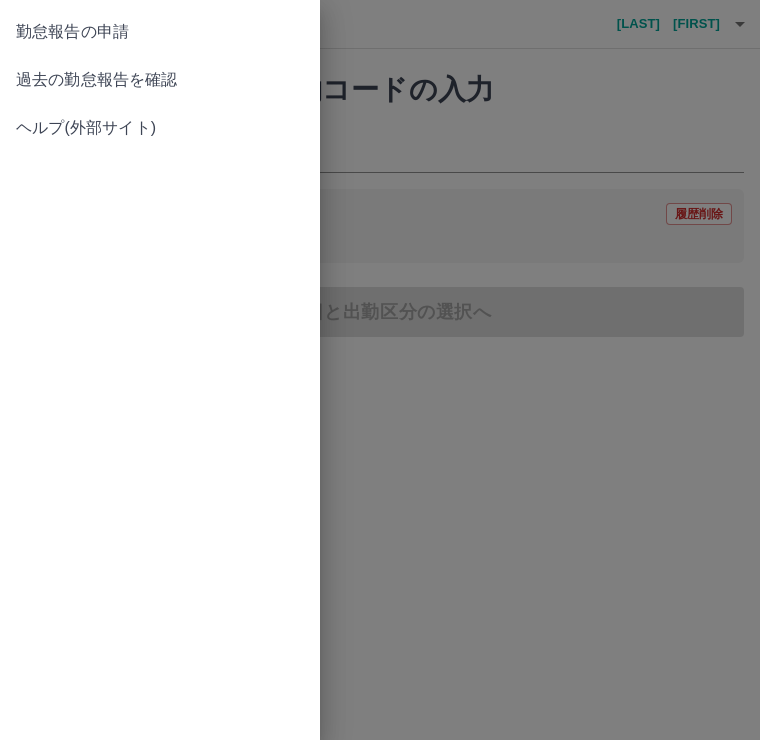 click on "過去の勤怠報告を確認" at bounding box center (160, 80) 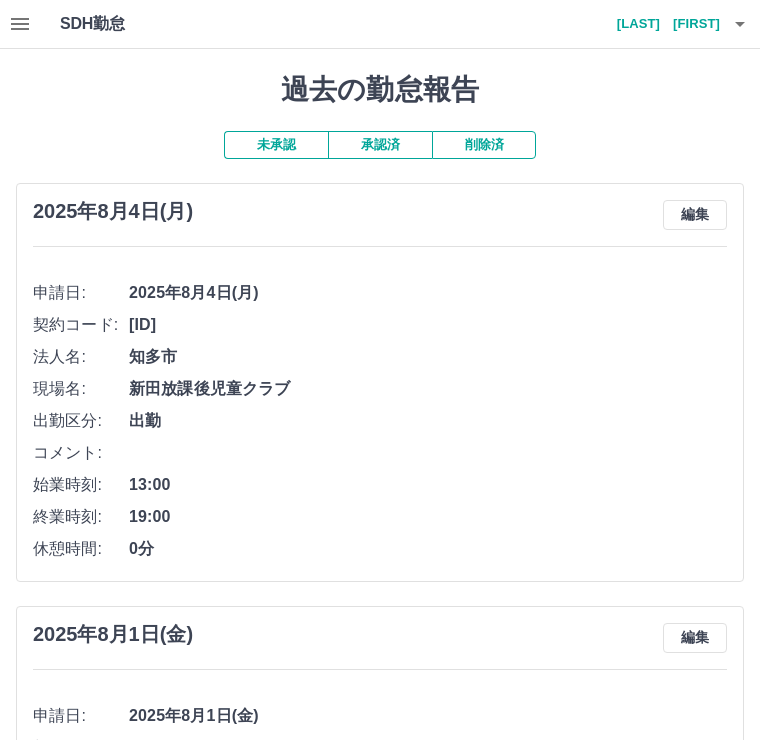 click on "編集" at bounding box center [695, 215] 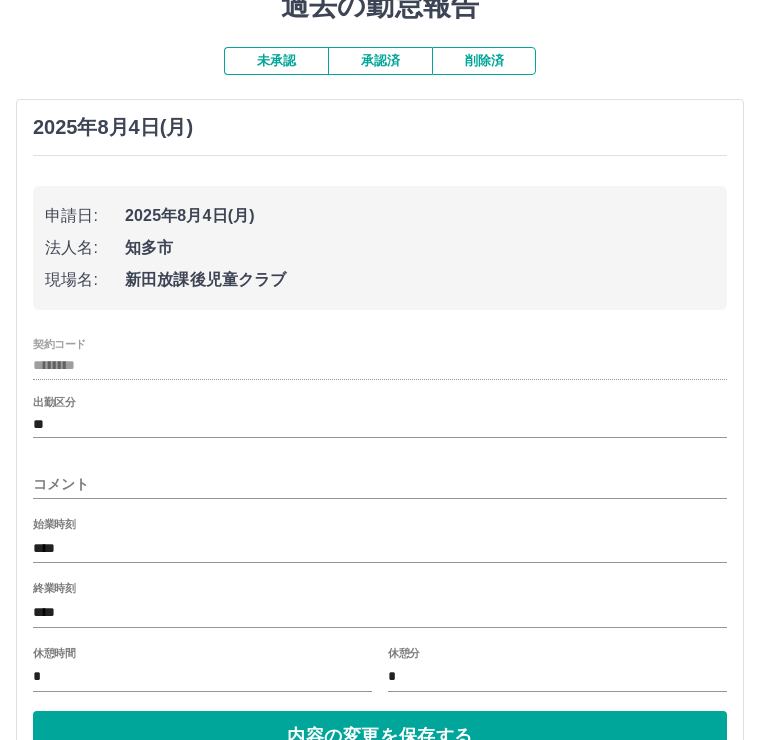 scroll, scrollTop: 84, scrollLeft: 0, axis: vertical 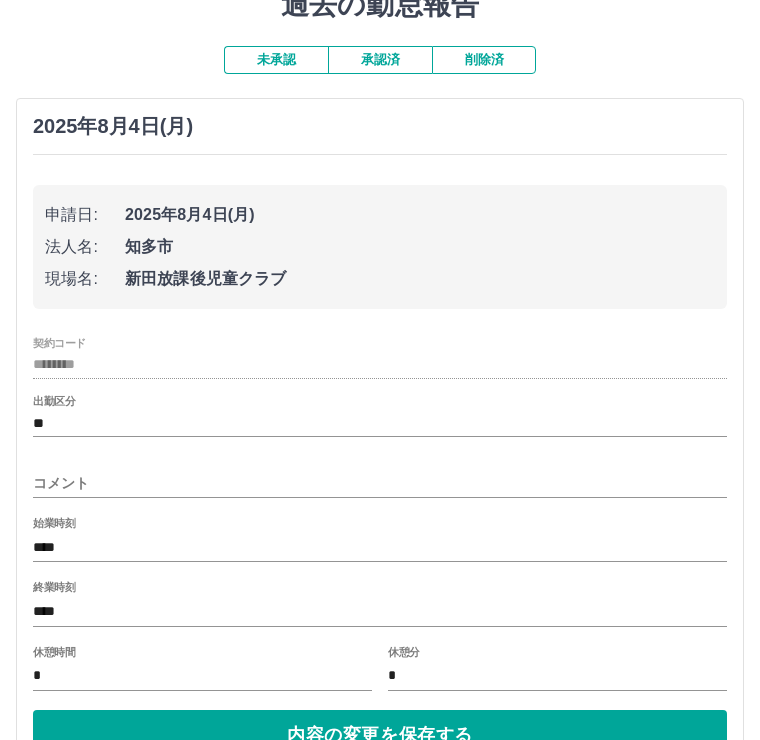 click on "****" at bounding box center [380, 548] 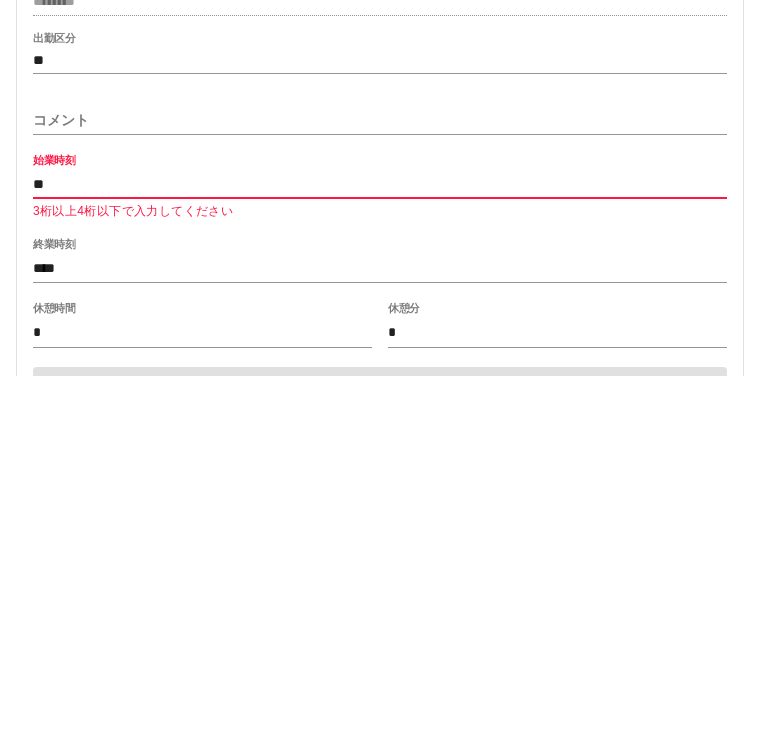 type on "*" 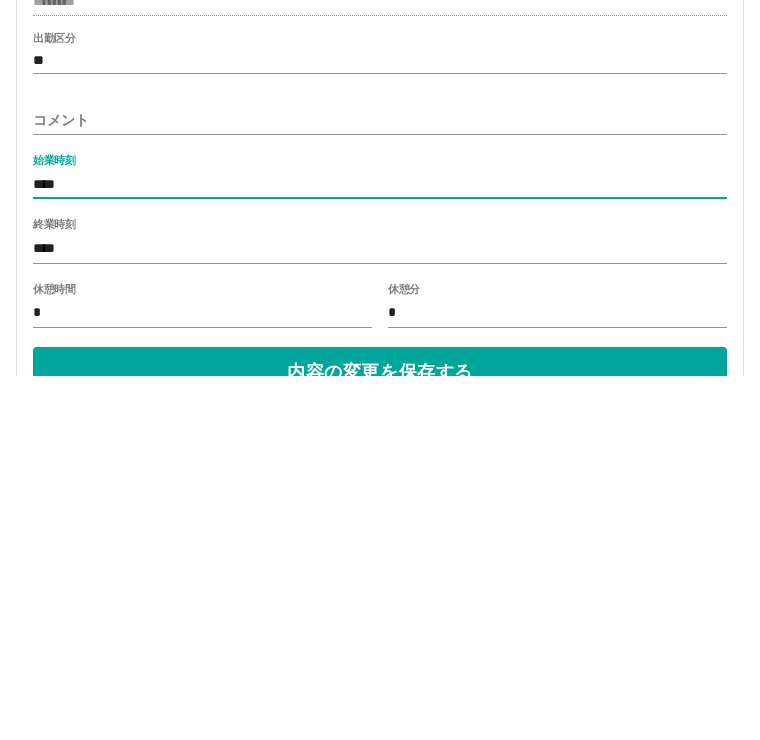 type on "****" 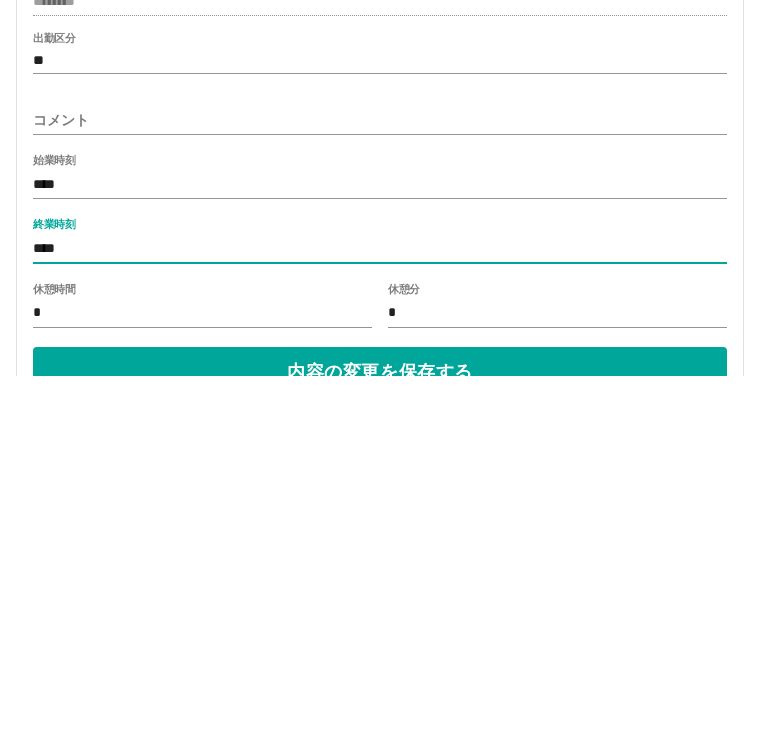 type on "****" 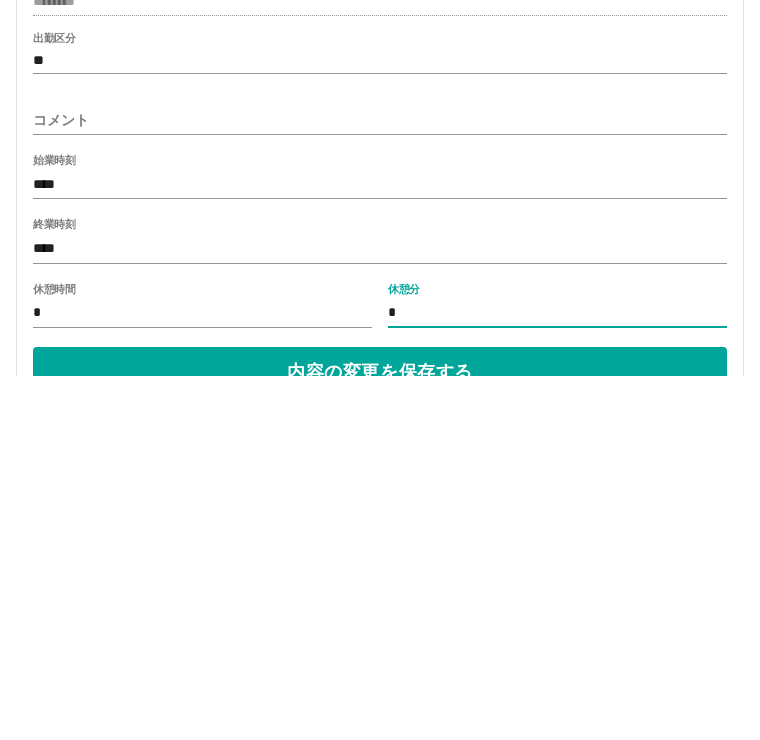 scroll, scrollTop: 168, scrollLeft: 0, axis: vertical 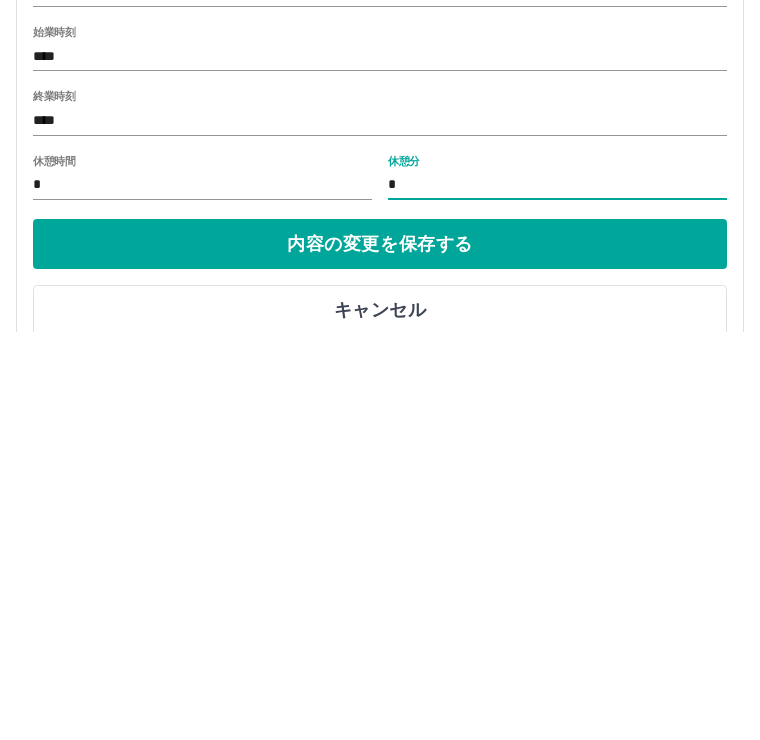 type on "**" 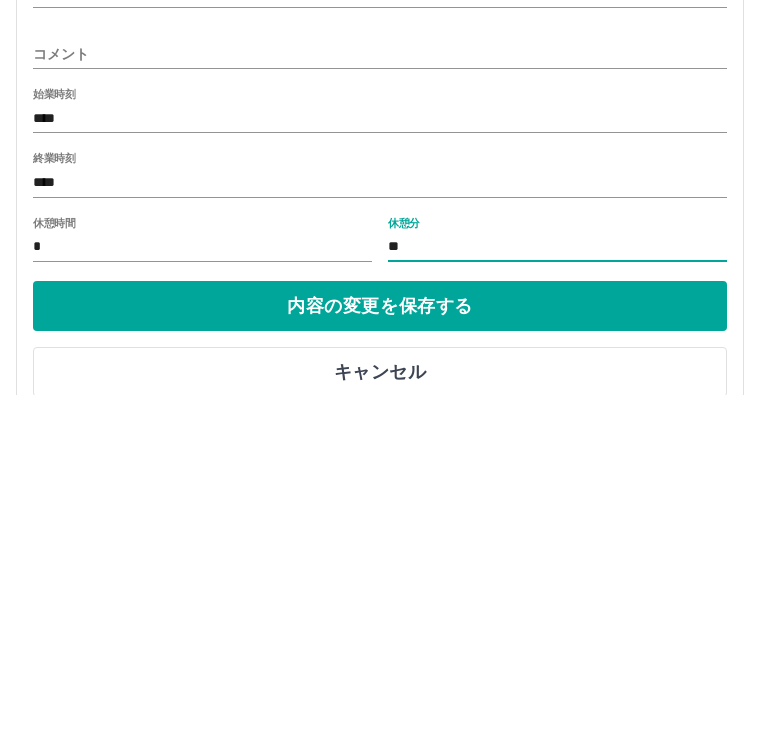 click on "内容の変更を保存する" at bounding box center [380, 652] 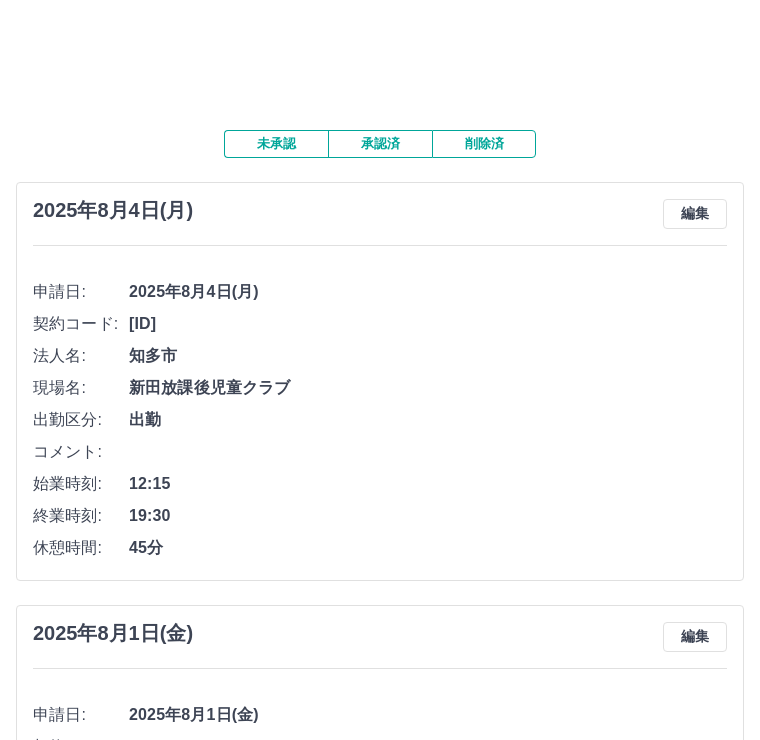 scroll, scrollTop: 0, scrollLeft: 0, axis: both 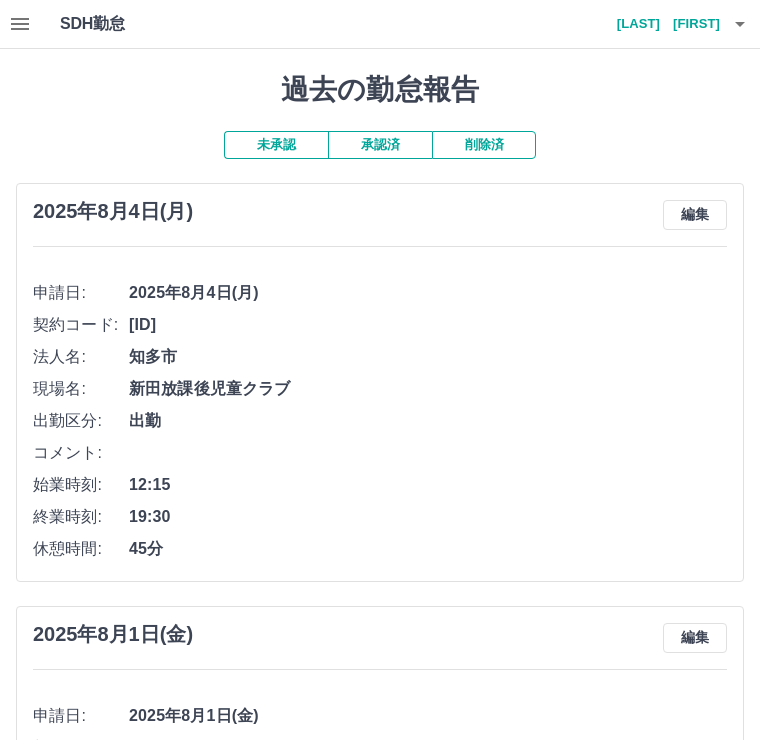 click at bounding box center (740, 24) 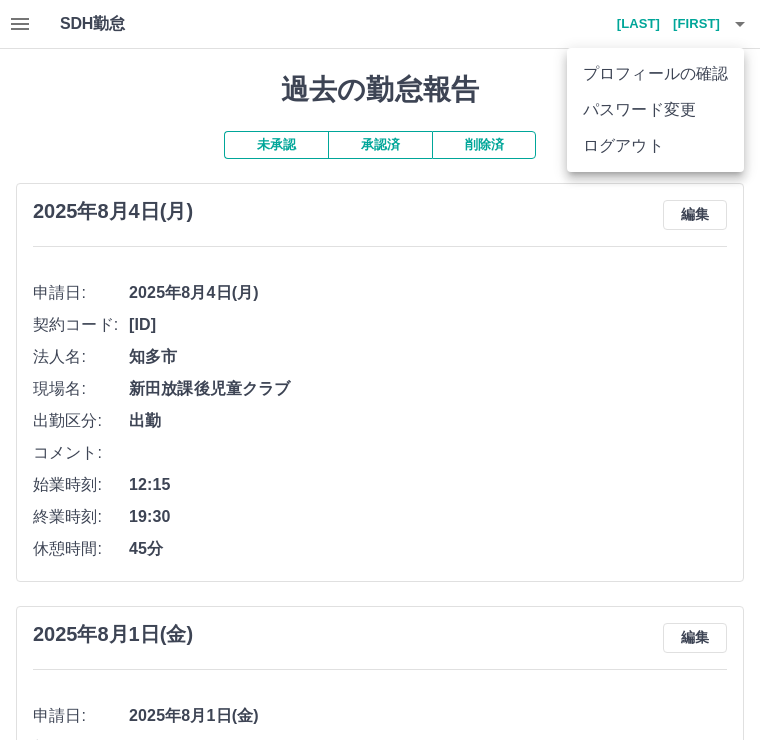 click on "ログアウト" at bounding box center [655, 146] 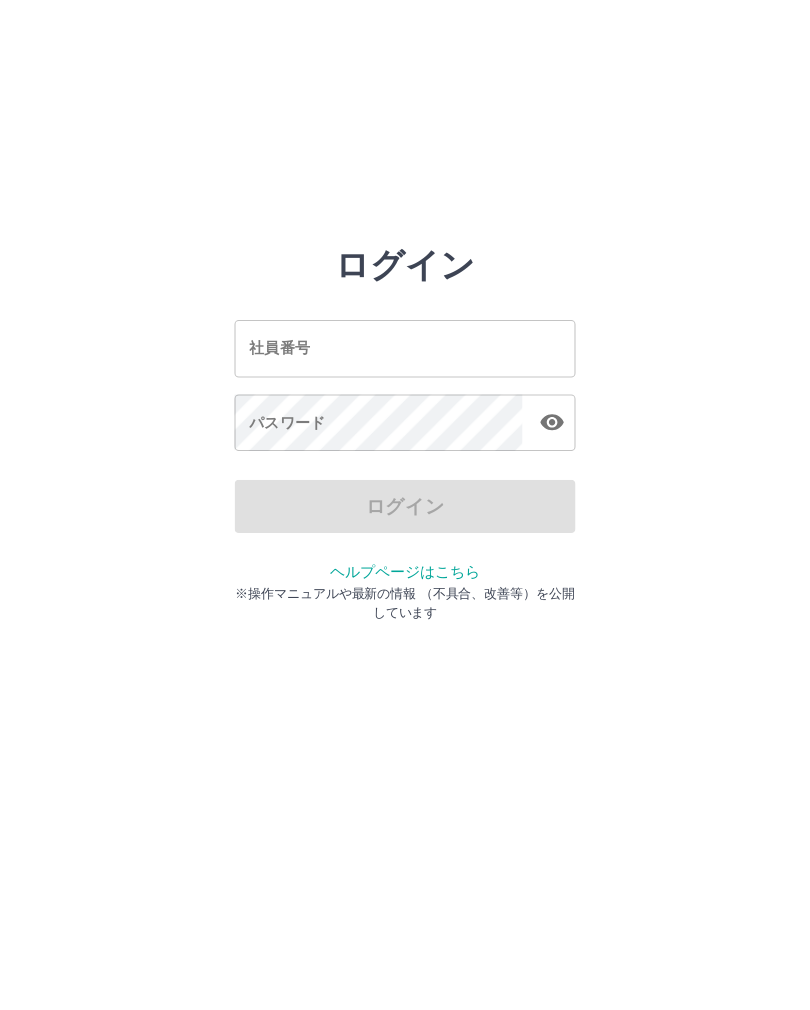 scroll, scrollTop: 0, scrollLeft: 0, axis: both 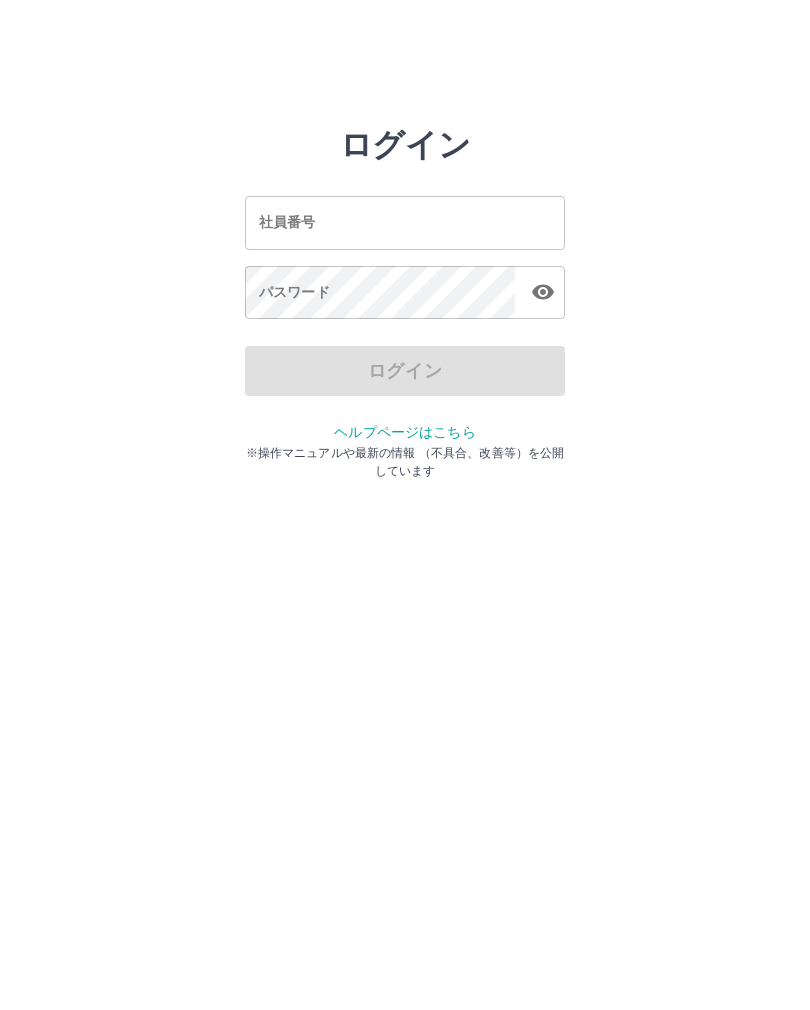 click on "社員番号 社員番号" at bounding box center [405, 222] 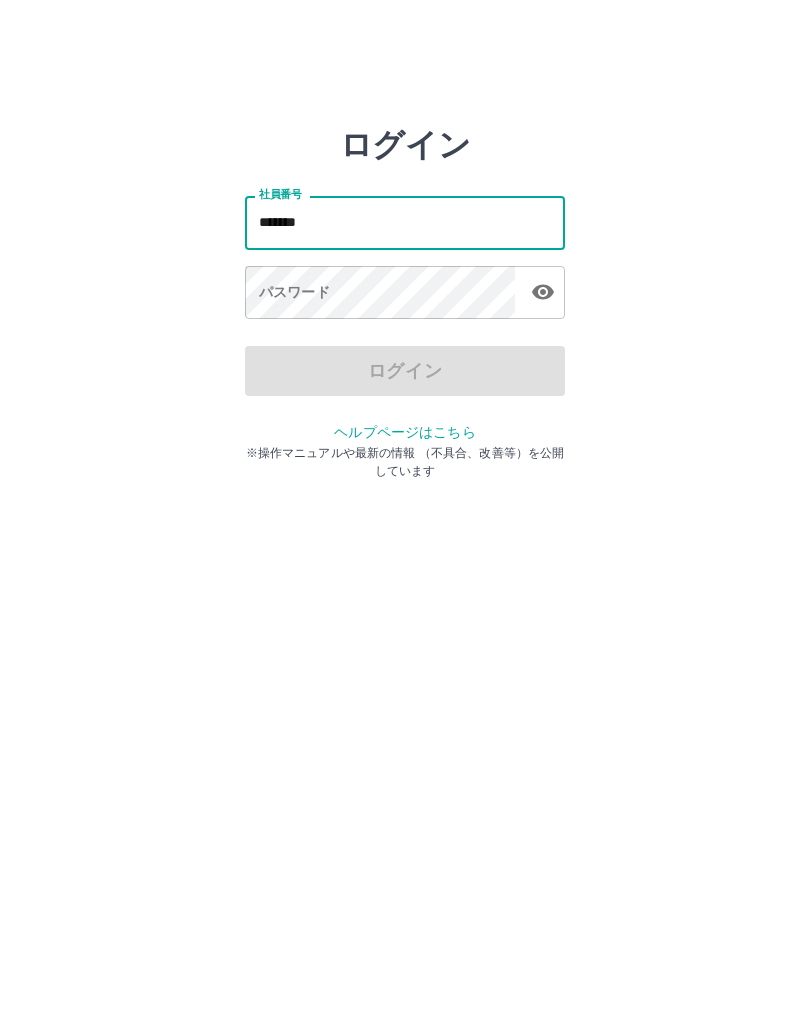 type on "*******" 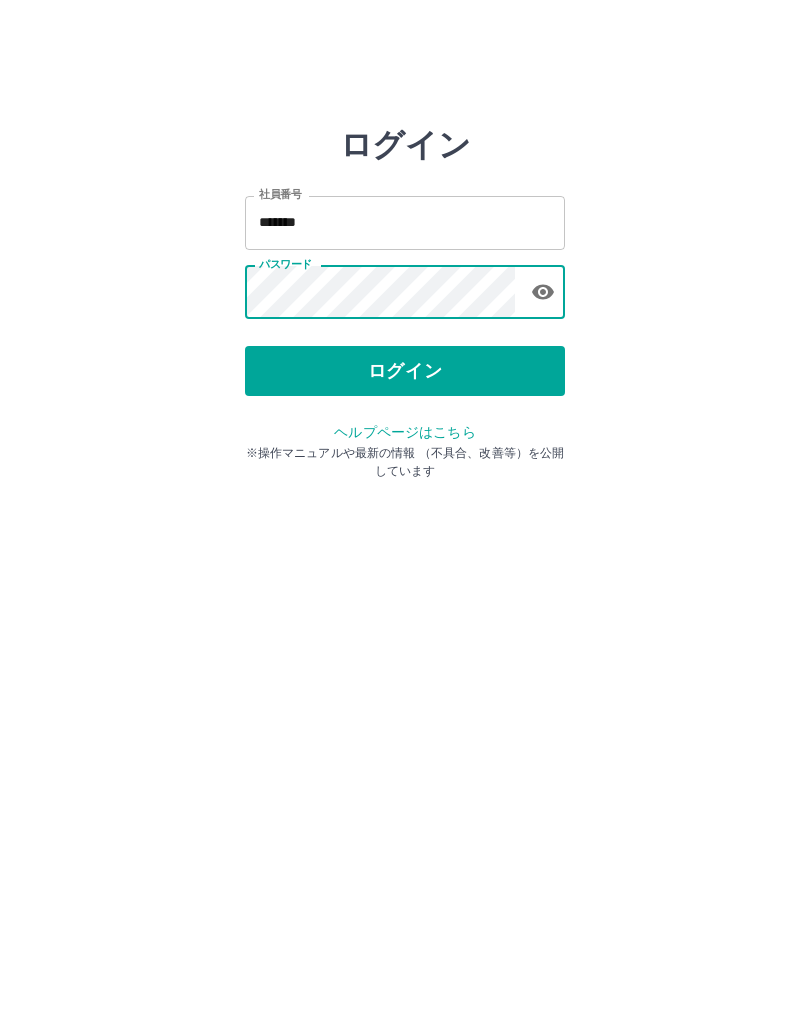 click on "ログイン" at bounding box center (405, 371) 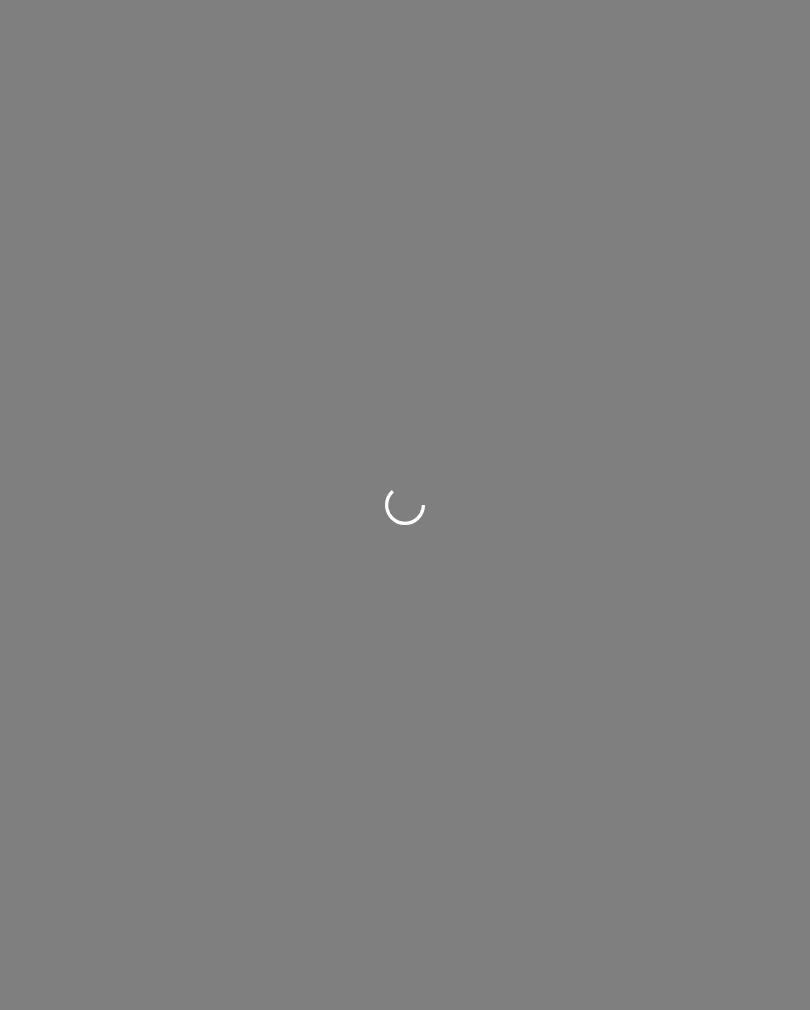 scroll, scrollTop: 0, scrollLeft: 0, axis: both 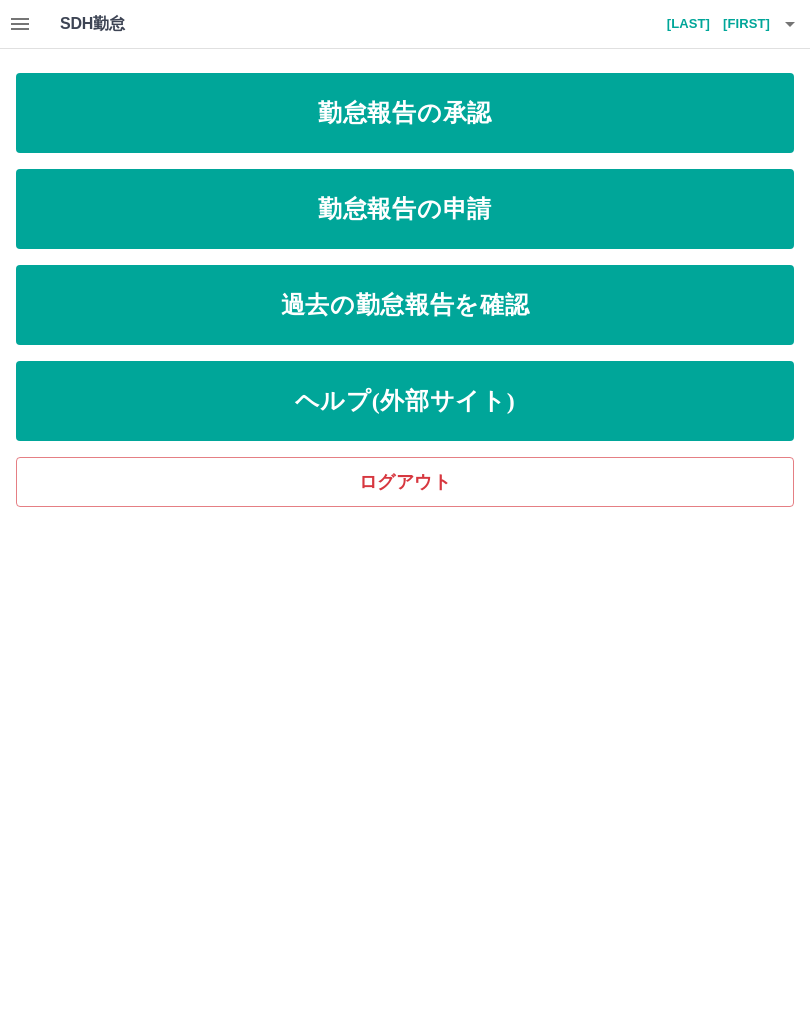 click on "勤怠報告の申請" at bounding box center (405, 209) 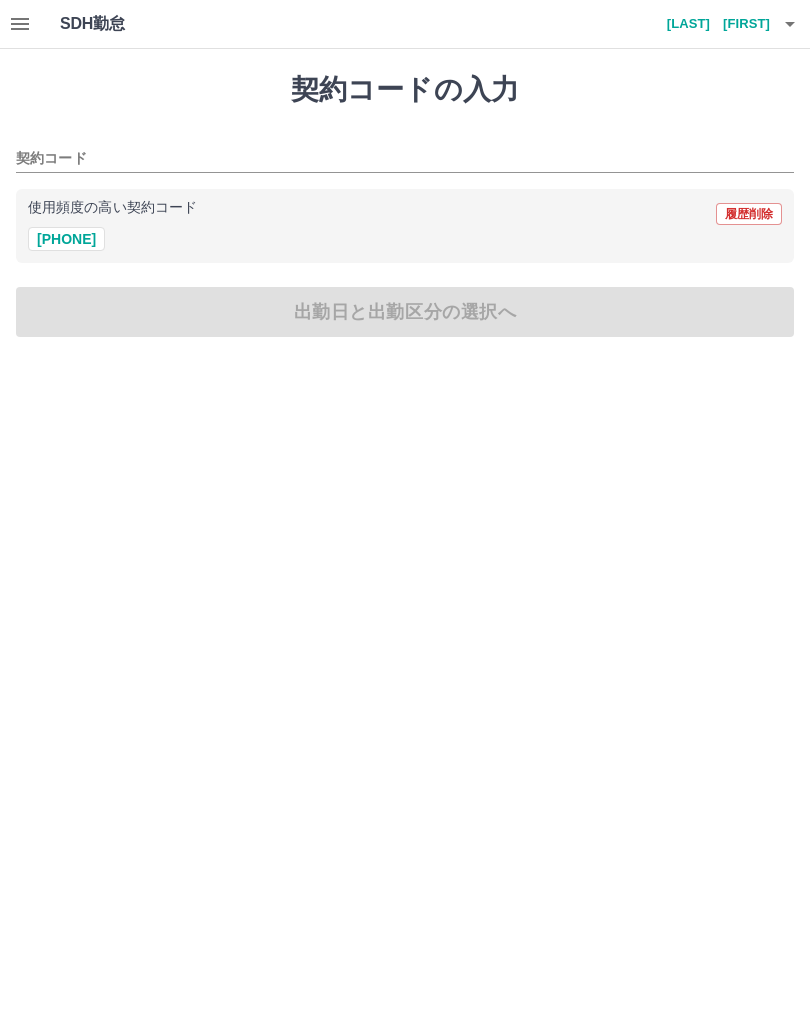 click on "契約コード" at bounding box center [390, 159] 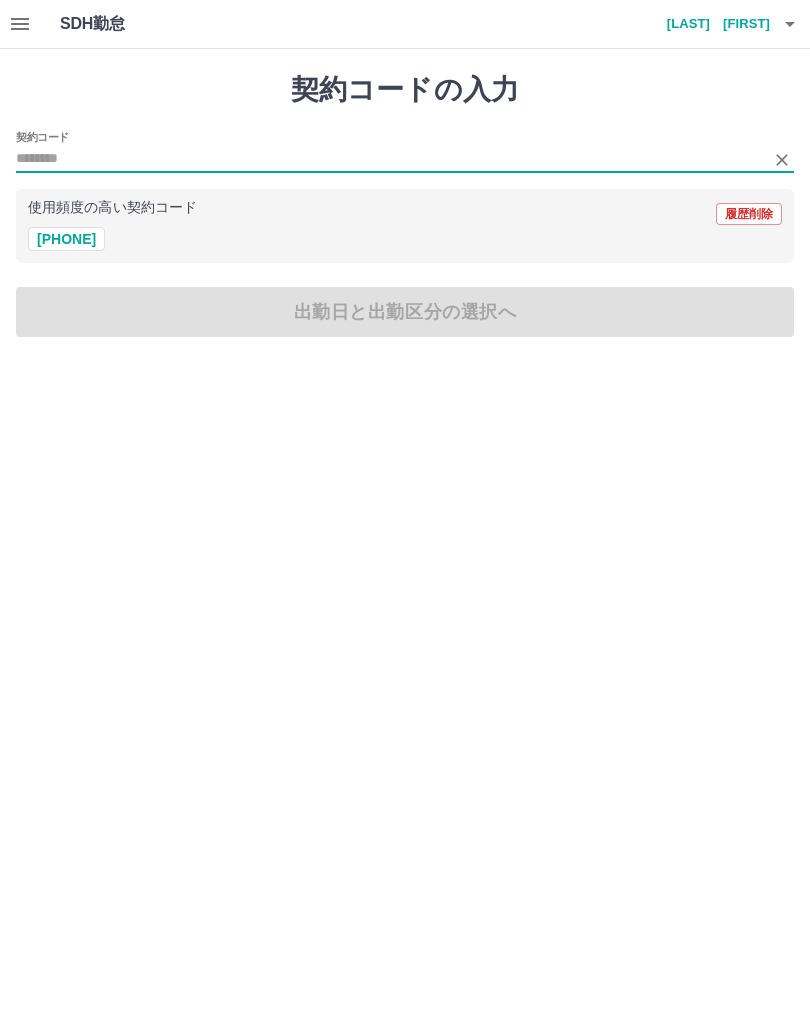 click on "41151010" at bounding box center (66, 239) 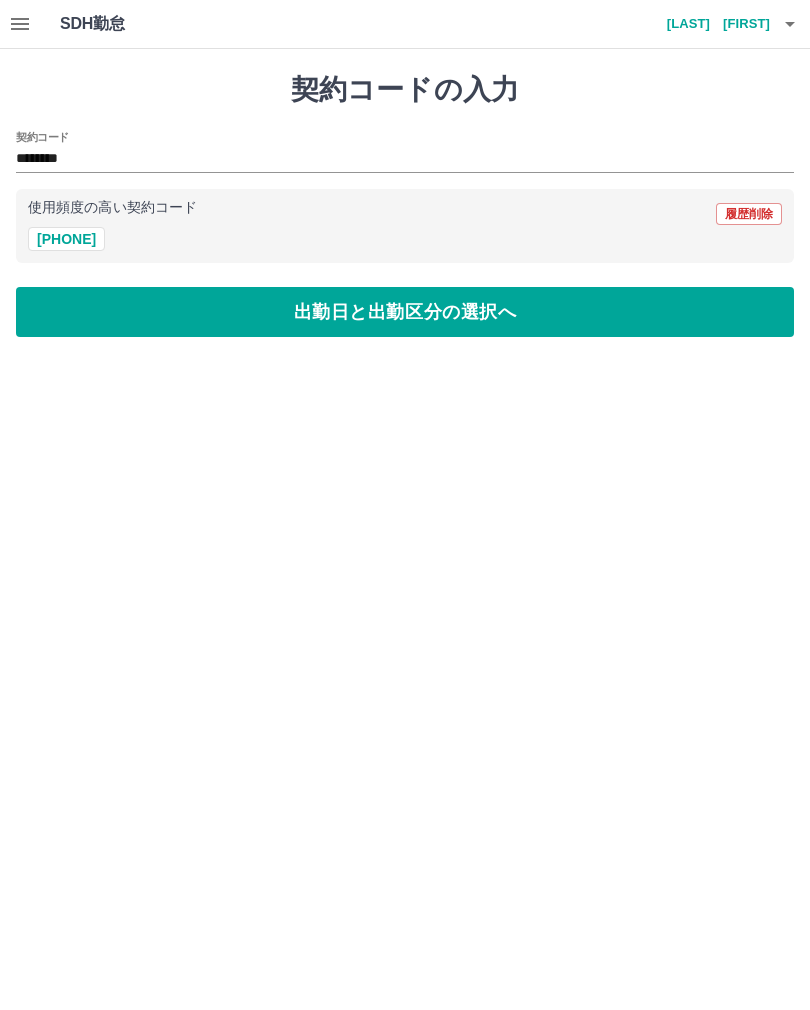 click on "出勤日と出勤区分の選択へ" at bounding box center [405, 312] 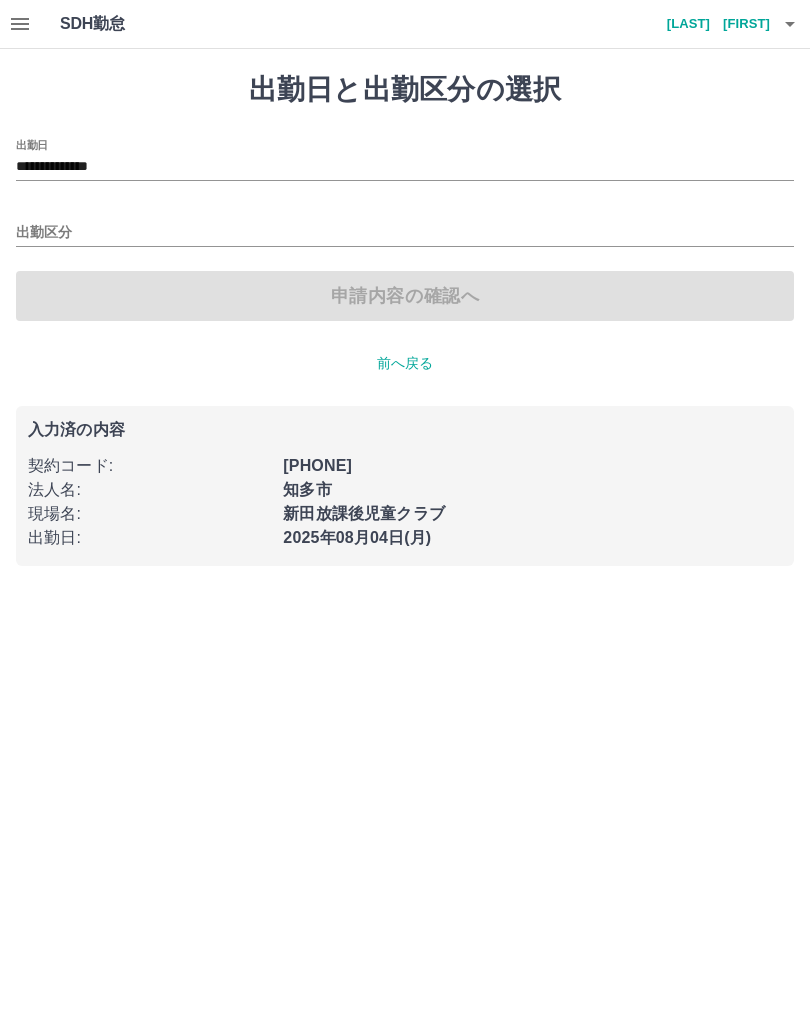 click on "出勤区分" at bounding box center (405, 233) 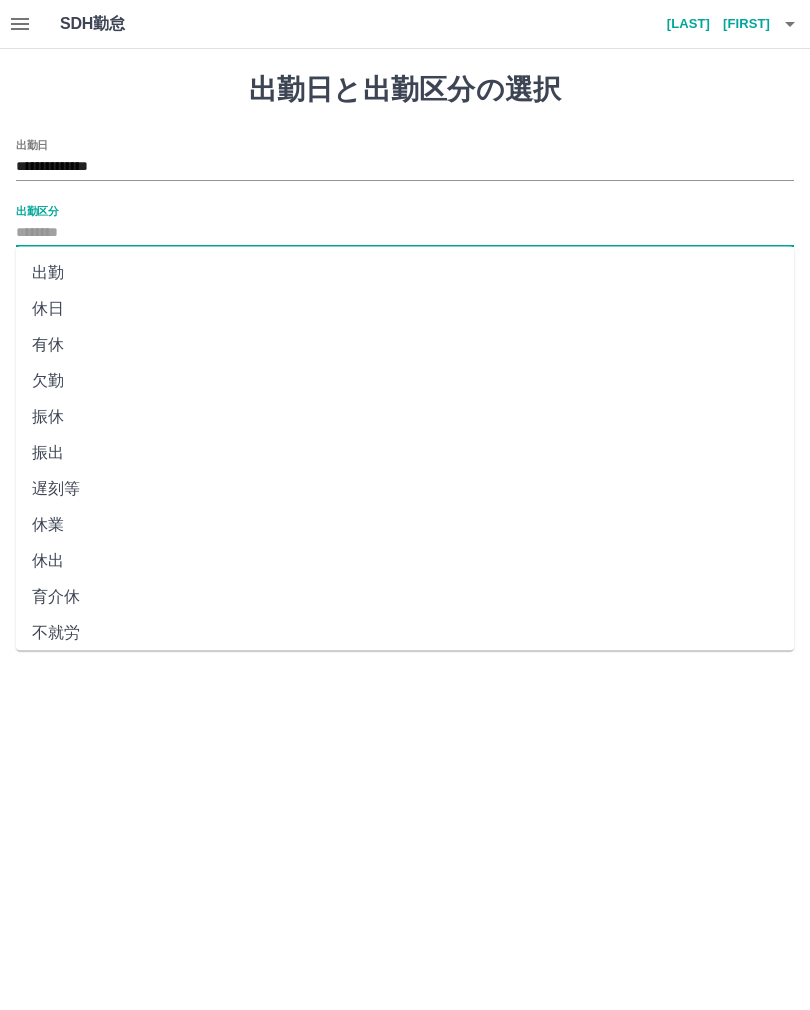 click on "出勤" at bounding box center (405, 273) 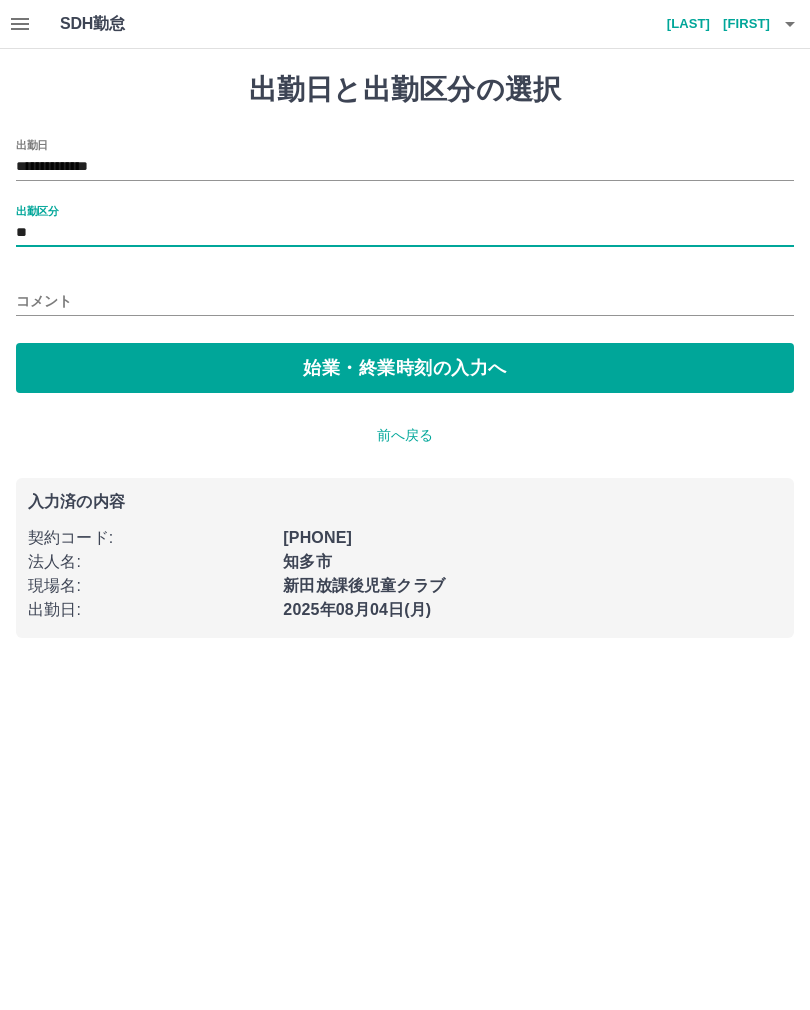 type on "**" 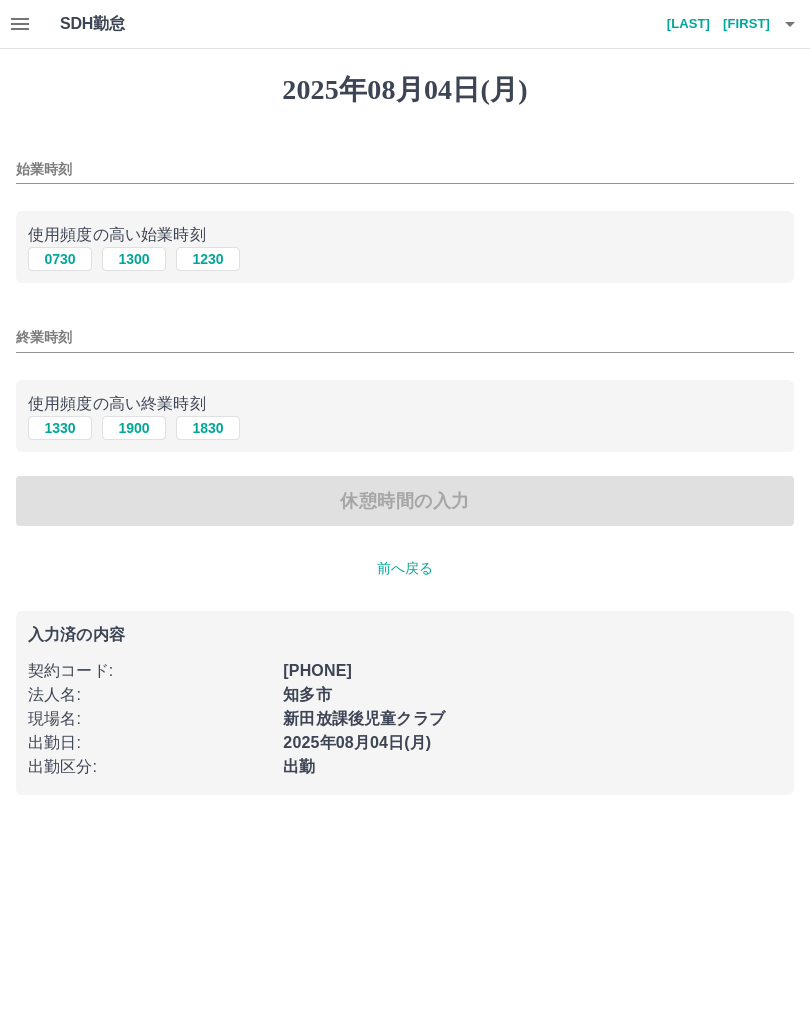 click on "始業時刻" at bounding box center [405, 169] 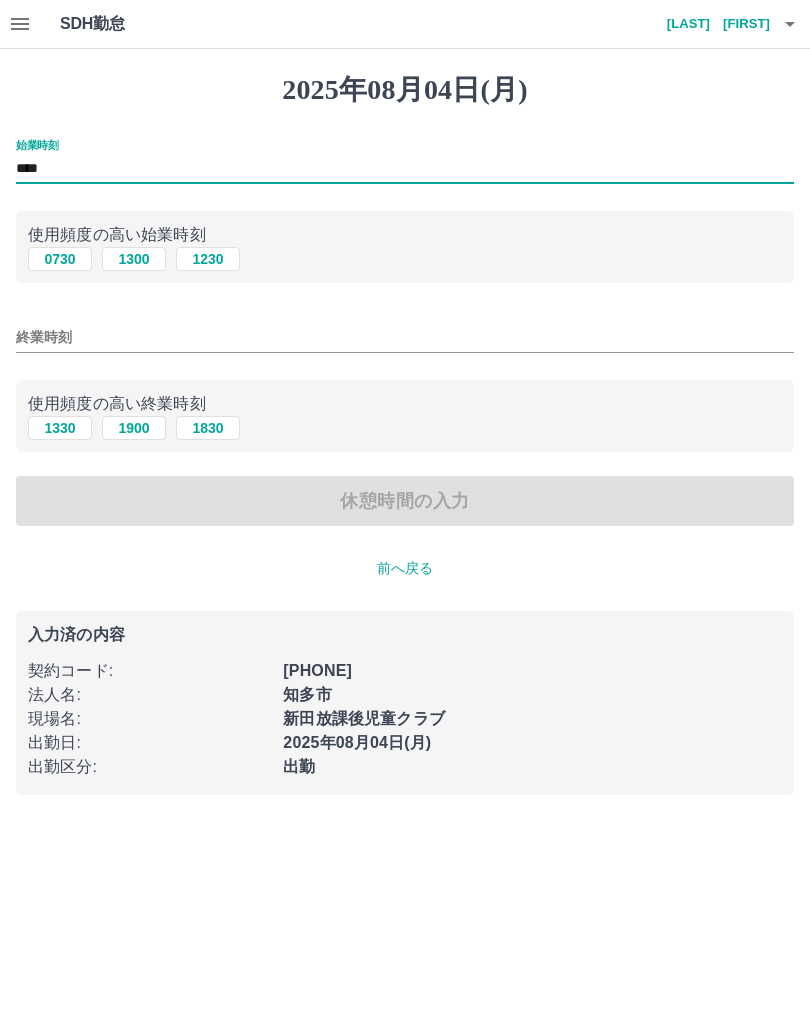 type on "****" 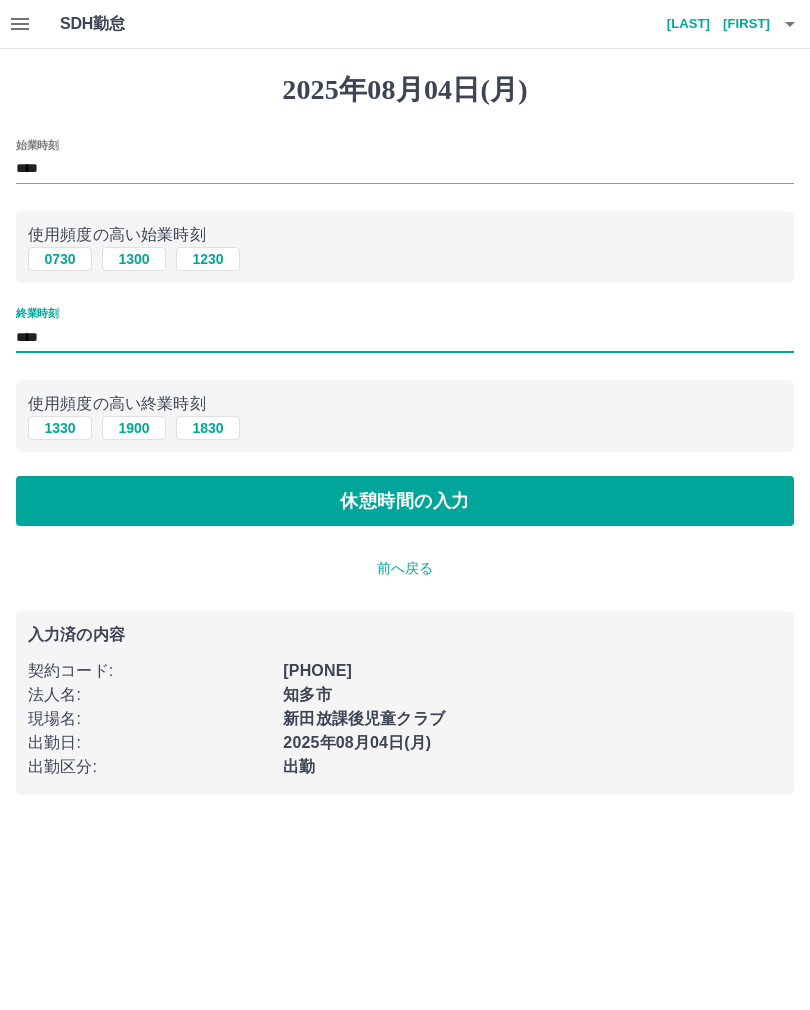 type on "****" 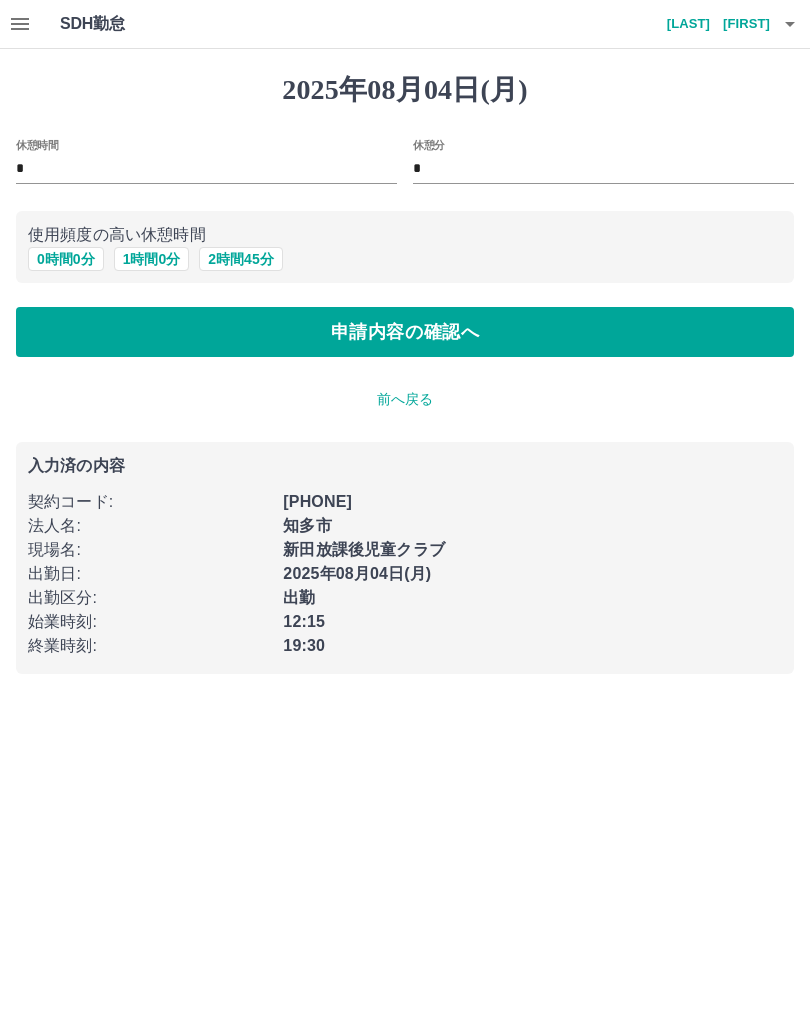 click on "*" at bounding box center [603, 169] 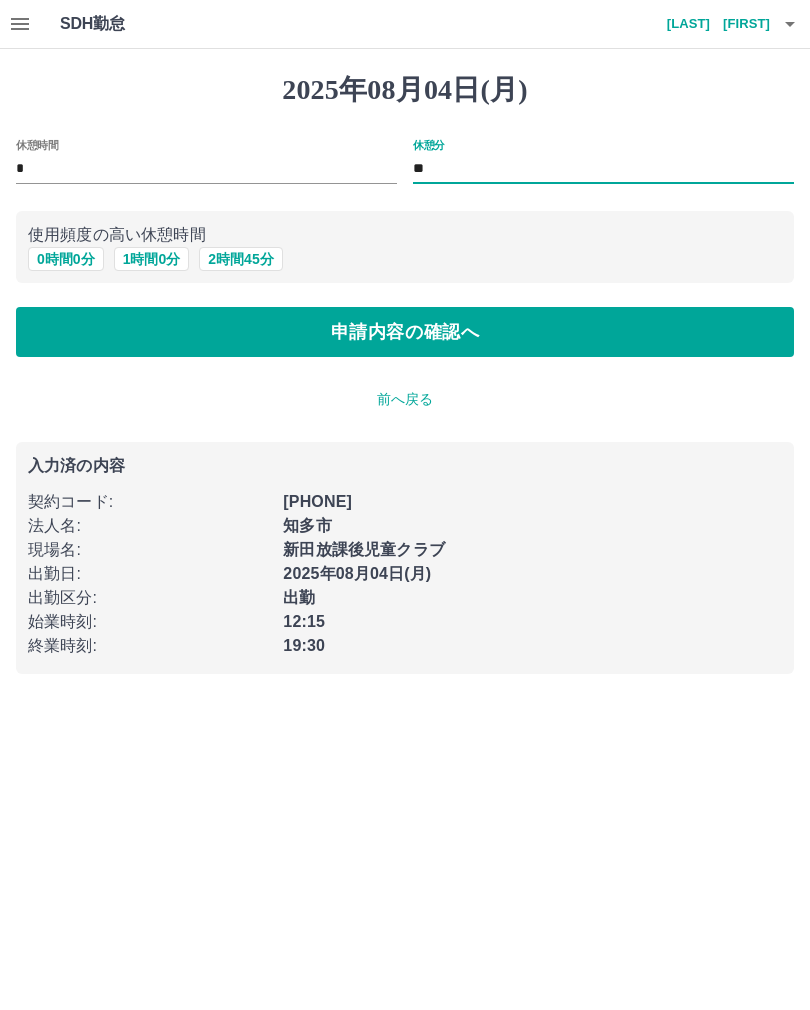 type on "**" 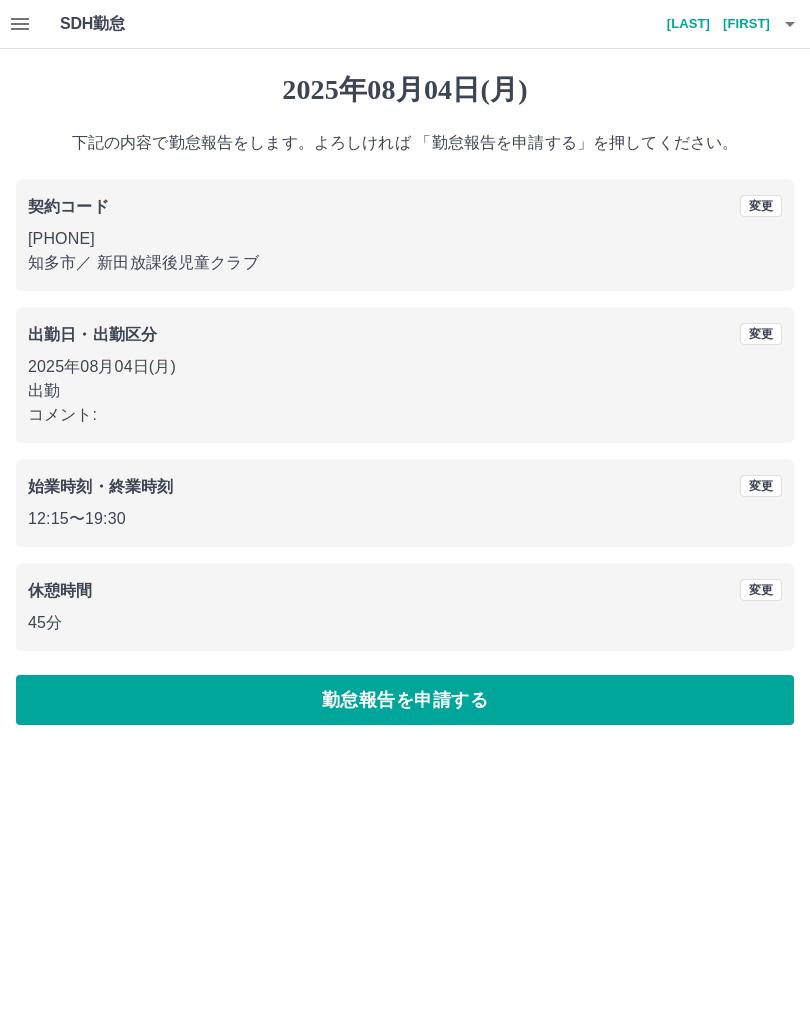 click on "勤怠報告を申請する" at bounding box center [405, 700] 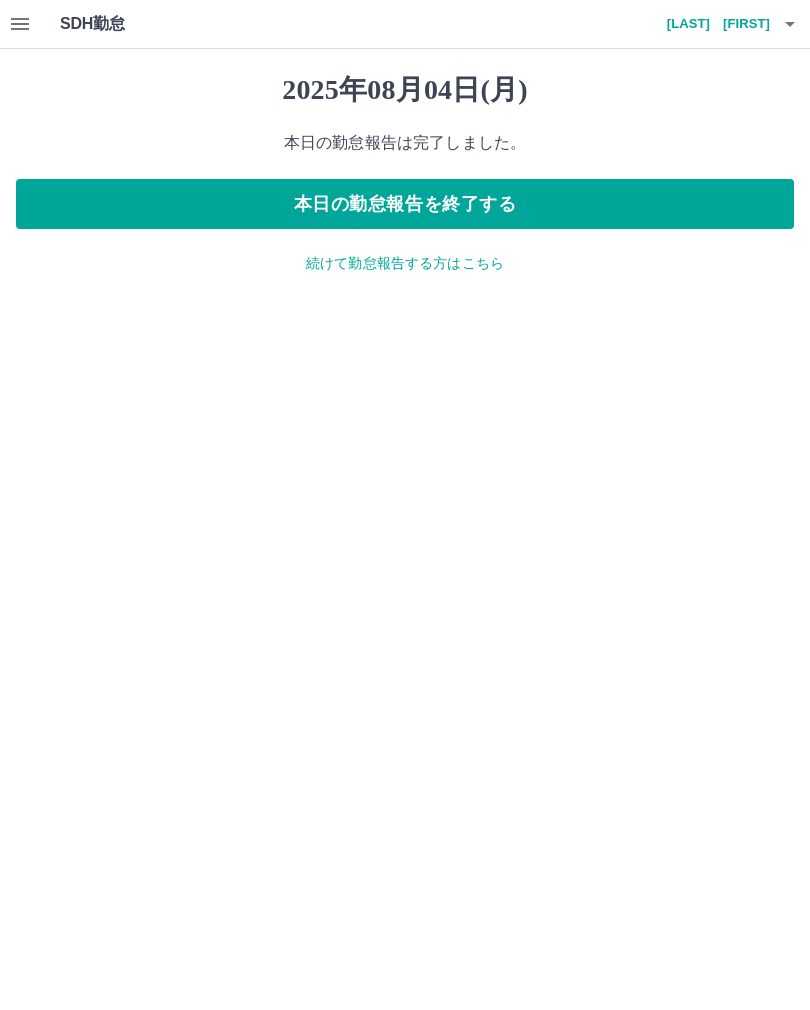 click on "本日の勤怠報告を終了する" at bounding box center [405, 204] 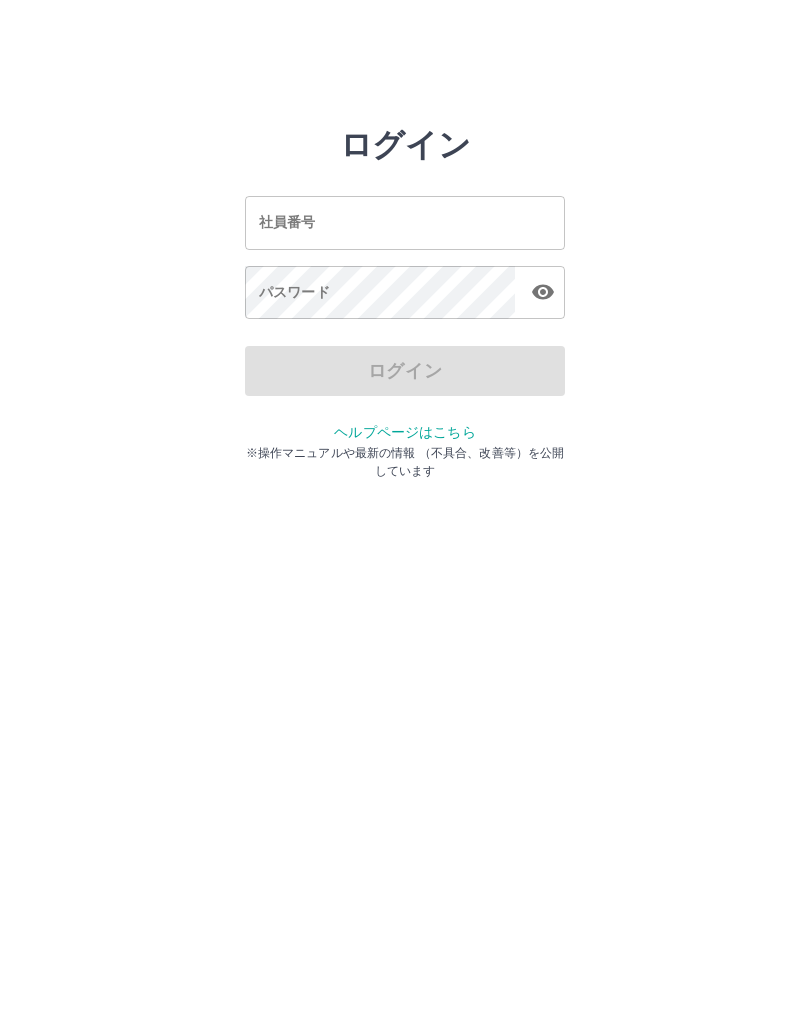 scroll, scrollTop: 0, scrollLeft: 0, axis: both 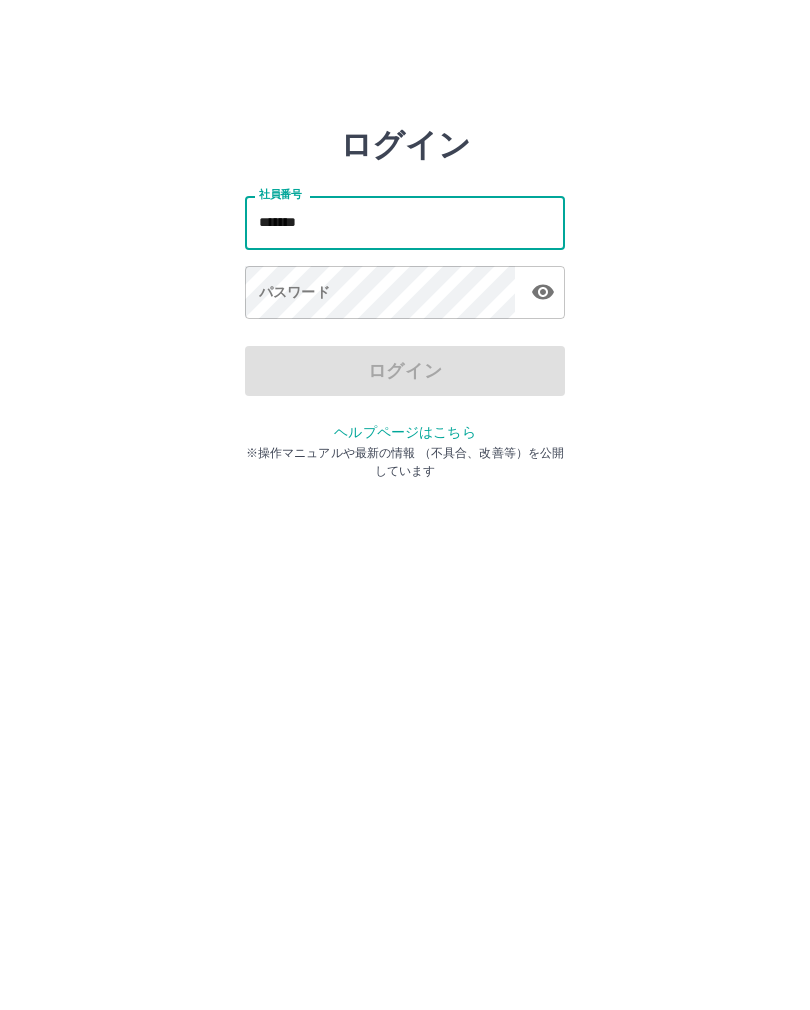 type on "*******" 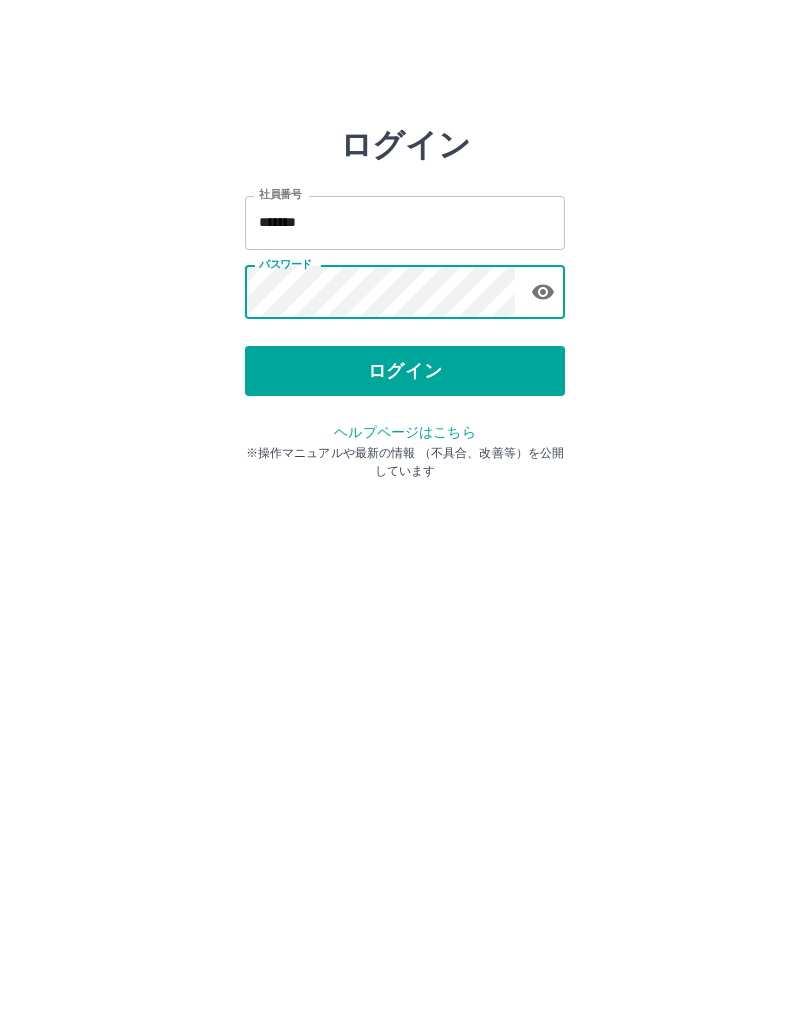 click on "ログイン" at bounding box center [405, 371] 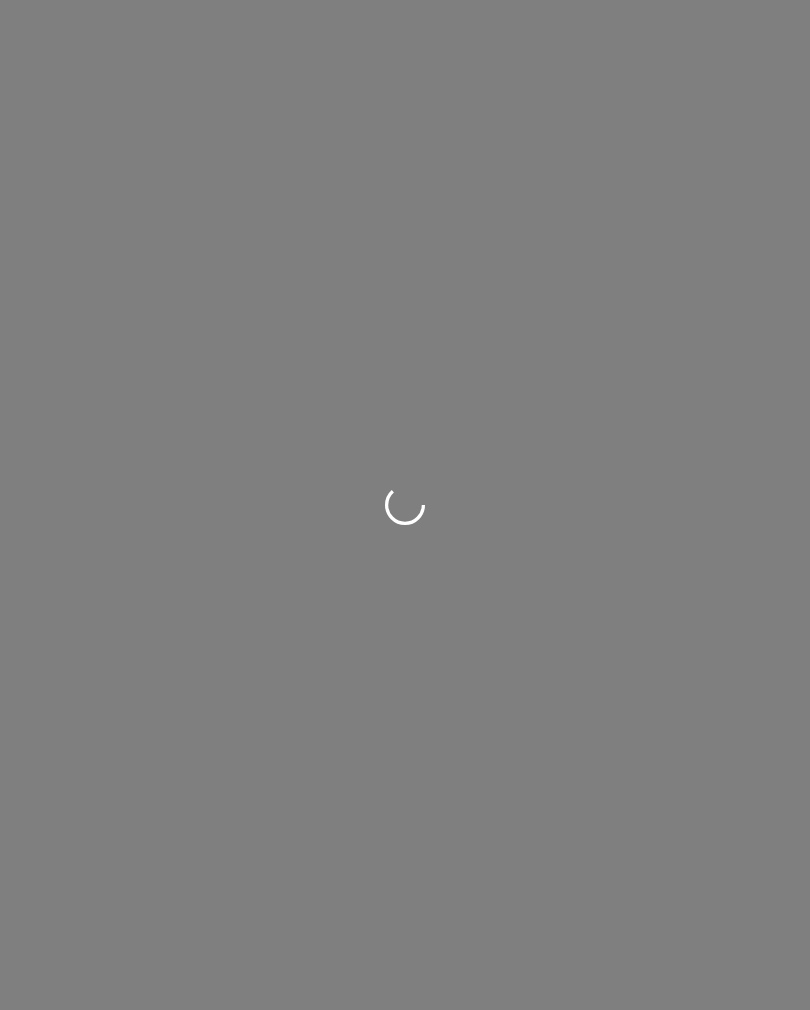 scroll, scrollTop: 0, scrollLeft: 0, axis: both 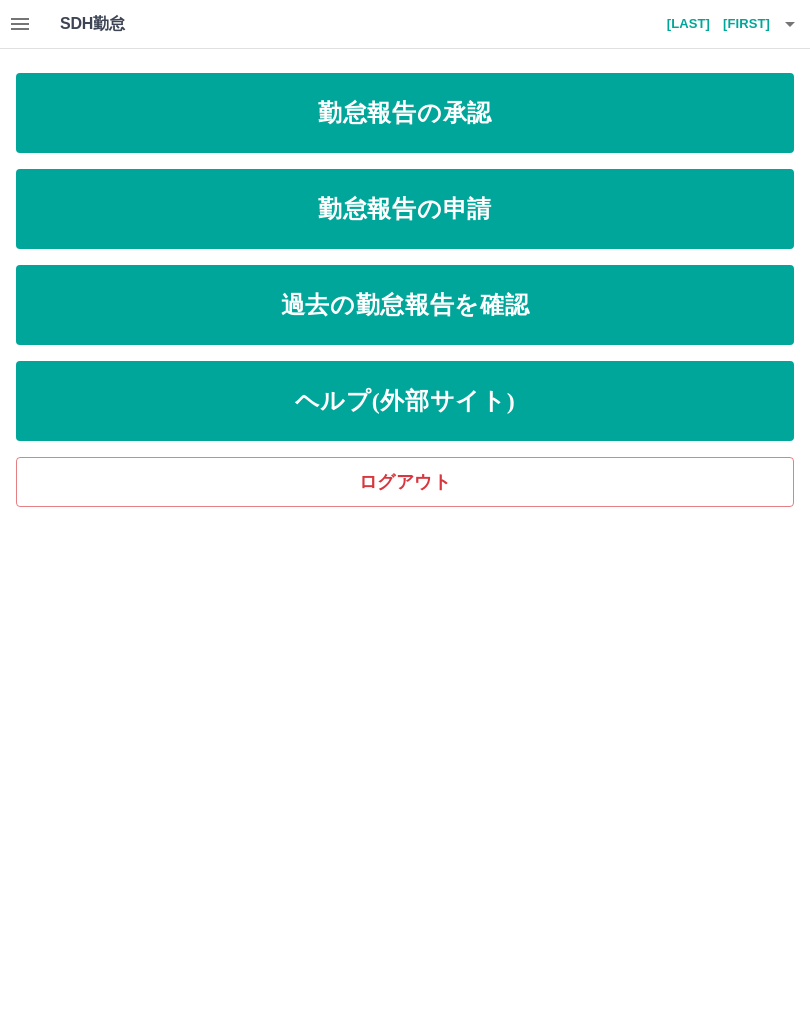 click on "勤怠報告の申請" at bounding box center [405, 209] 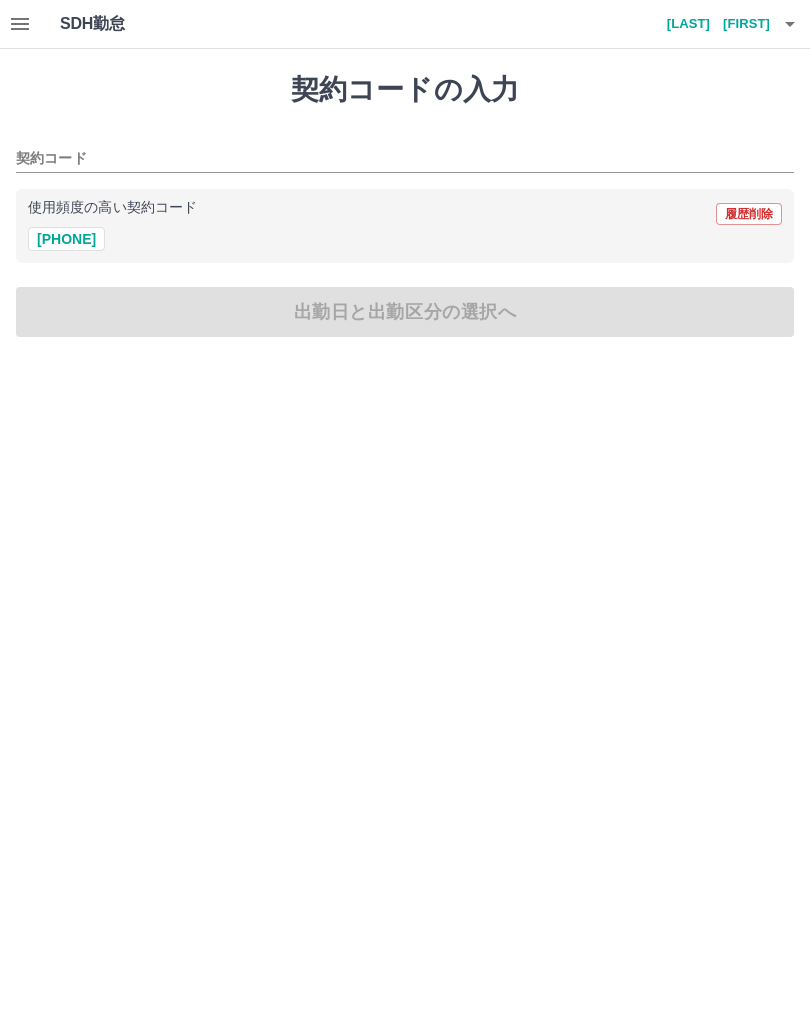 click on "[PHONE]" at bounding box center [66, 239] 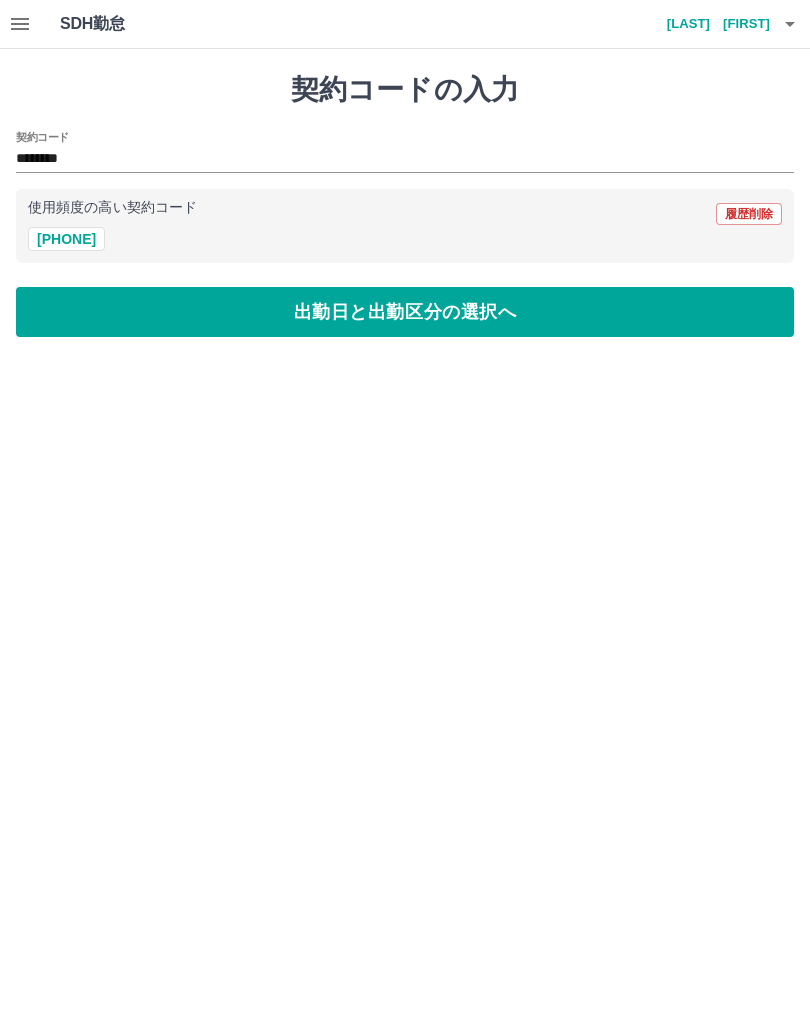 click on "出勤日と出勤区分の選択へ" at bounding box center (405, 312) 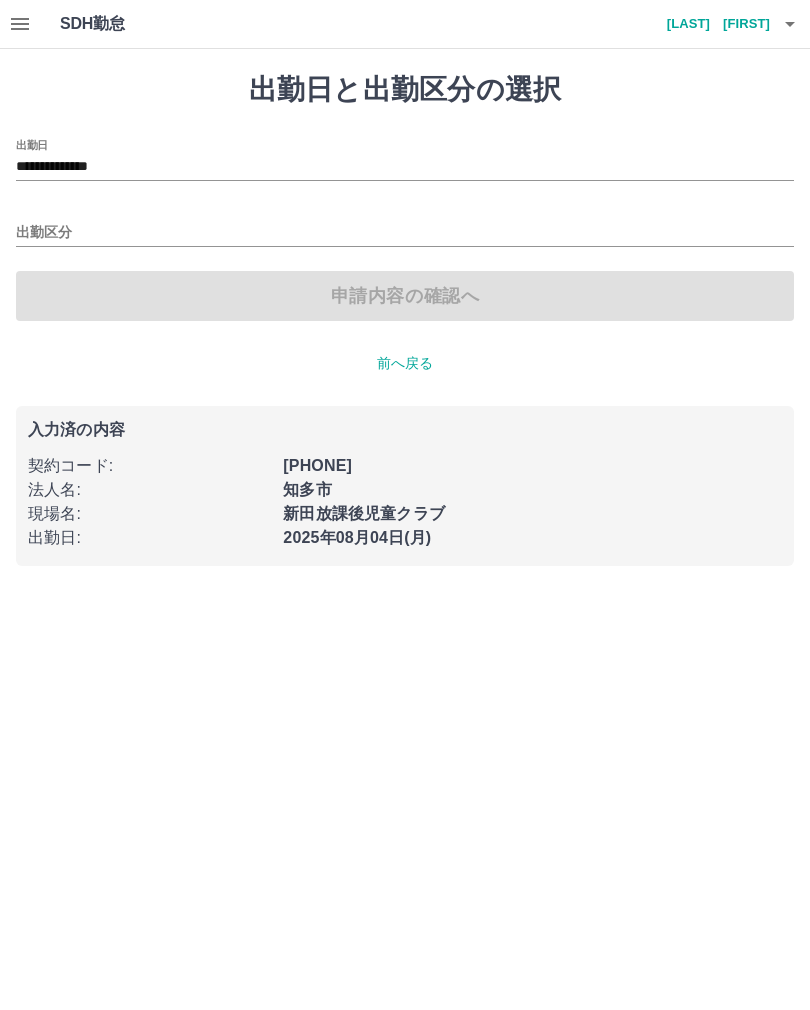 click on "出勤区分" at bounding box center [405, 233] 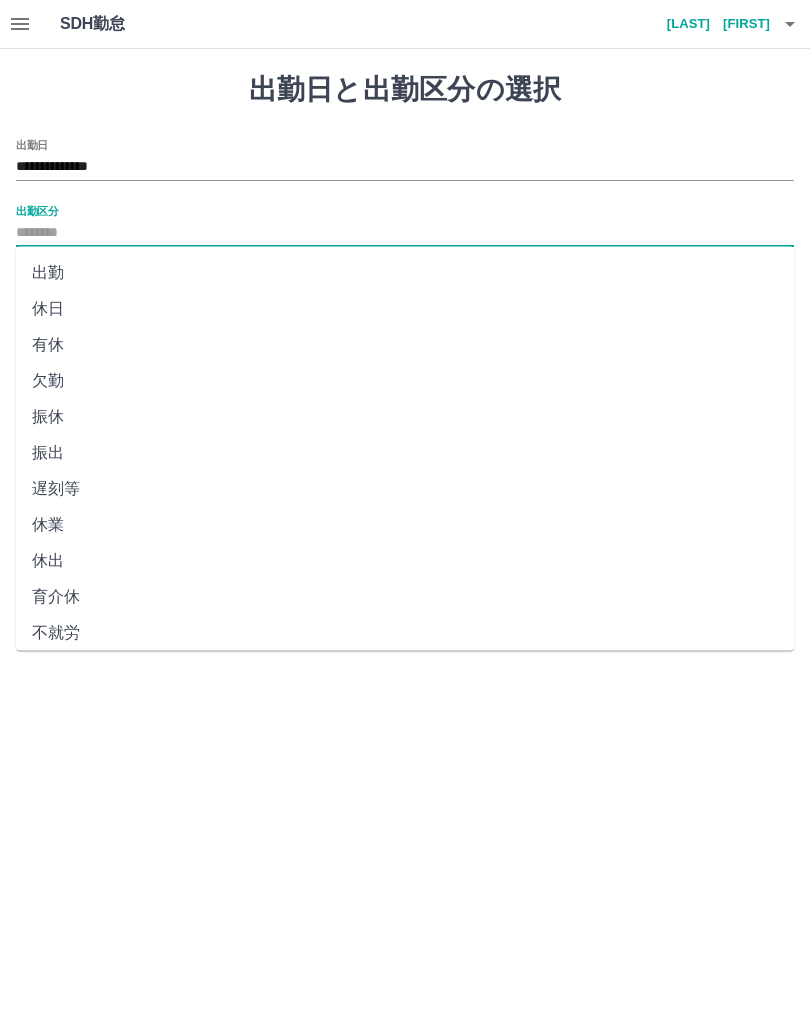 click on "**********" at bounding box center [405, 167] 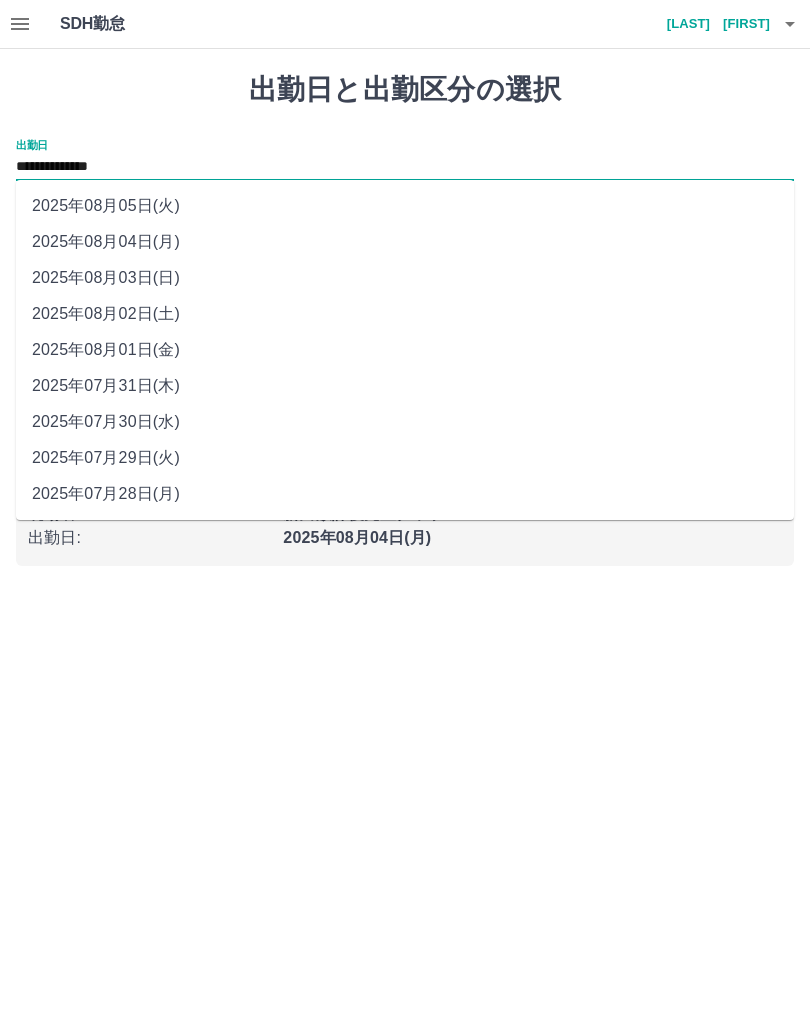 click on "2025年08月01日(金)" at bounding box center (405, 350) 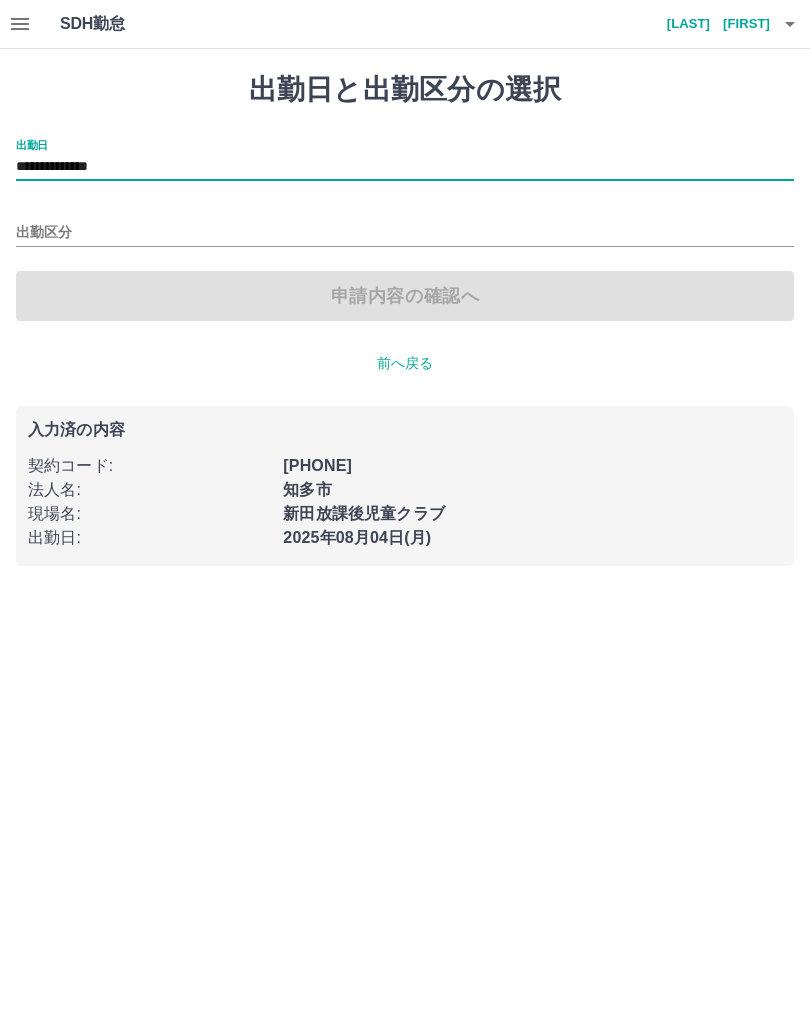 click on "出勤区分" at bounding box center (405, 233) 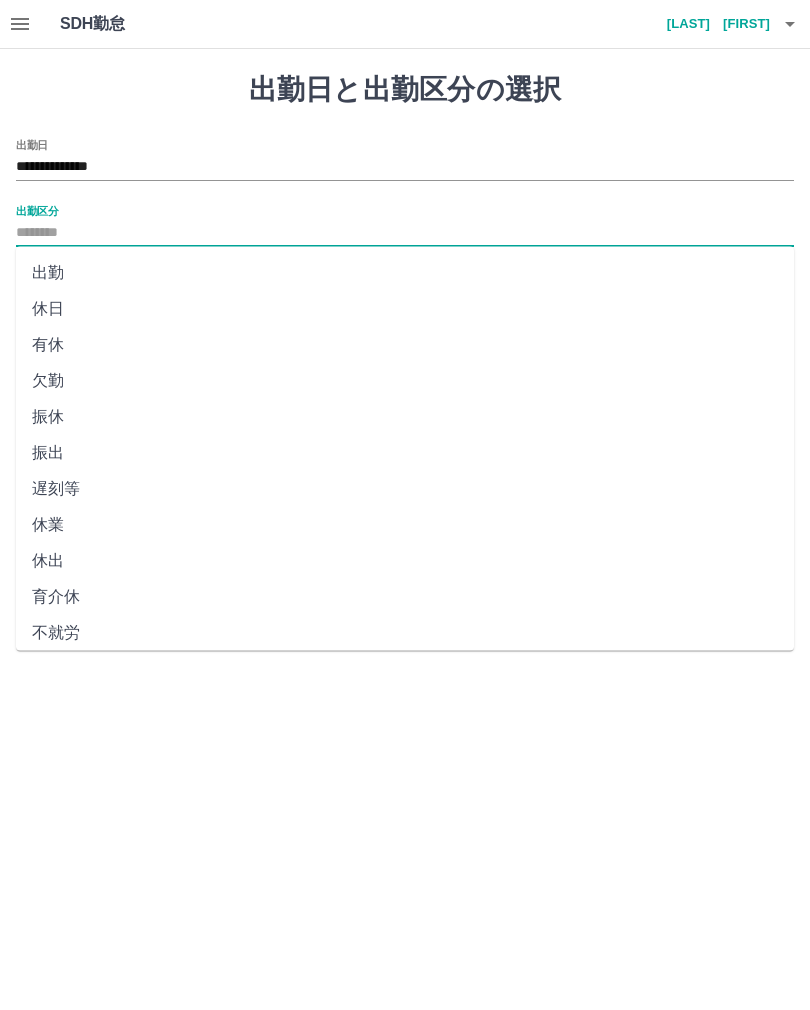click on "出勤" at bounding box center [405, 273] 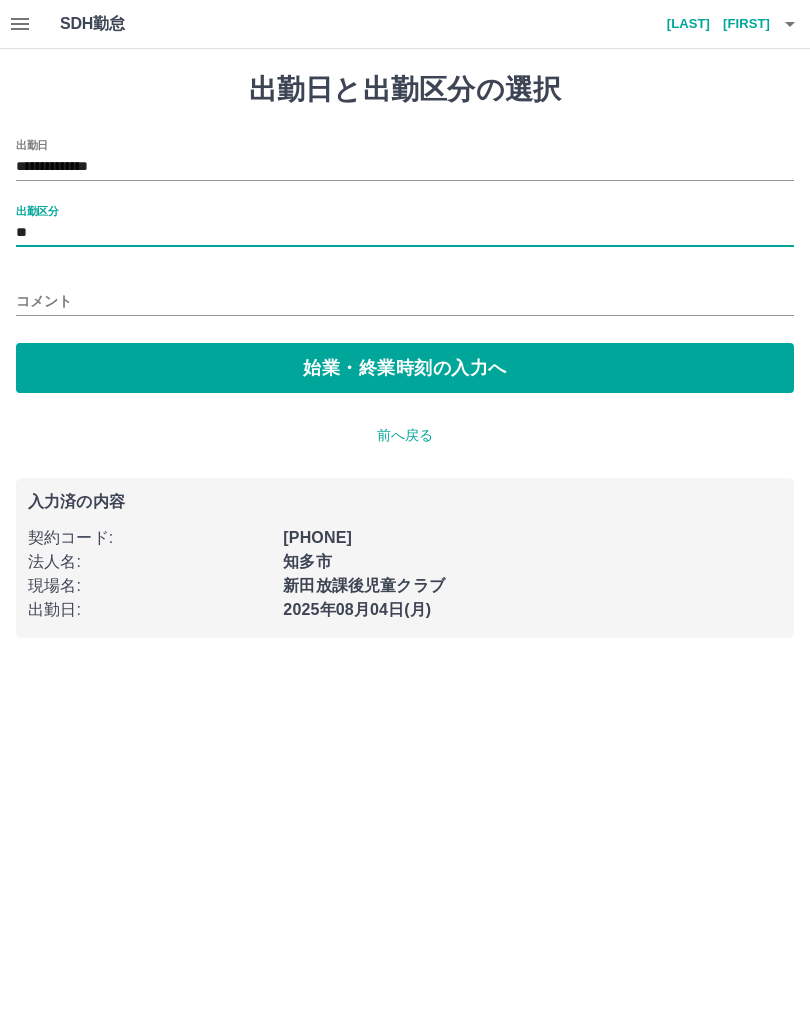 click on "始業・終業時刻の入力へ" at bounding box center [405, 368] 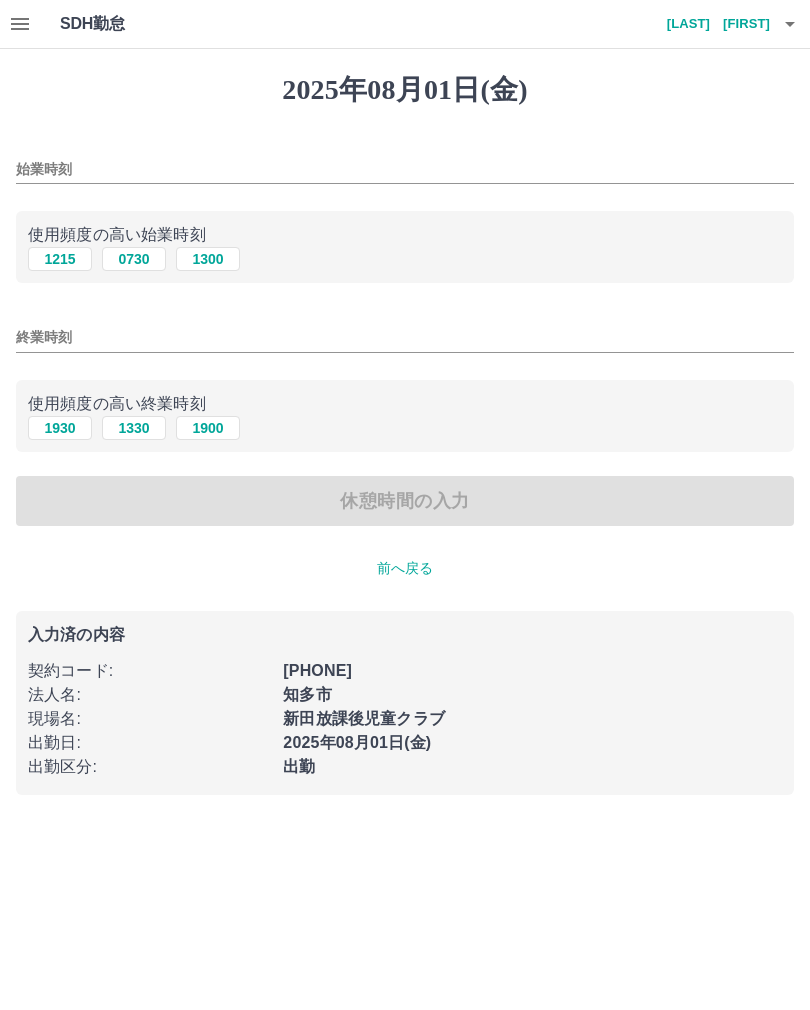 click on "0730" at bounding box center [134, 259] 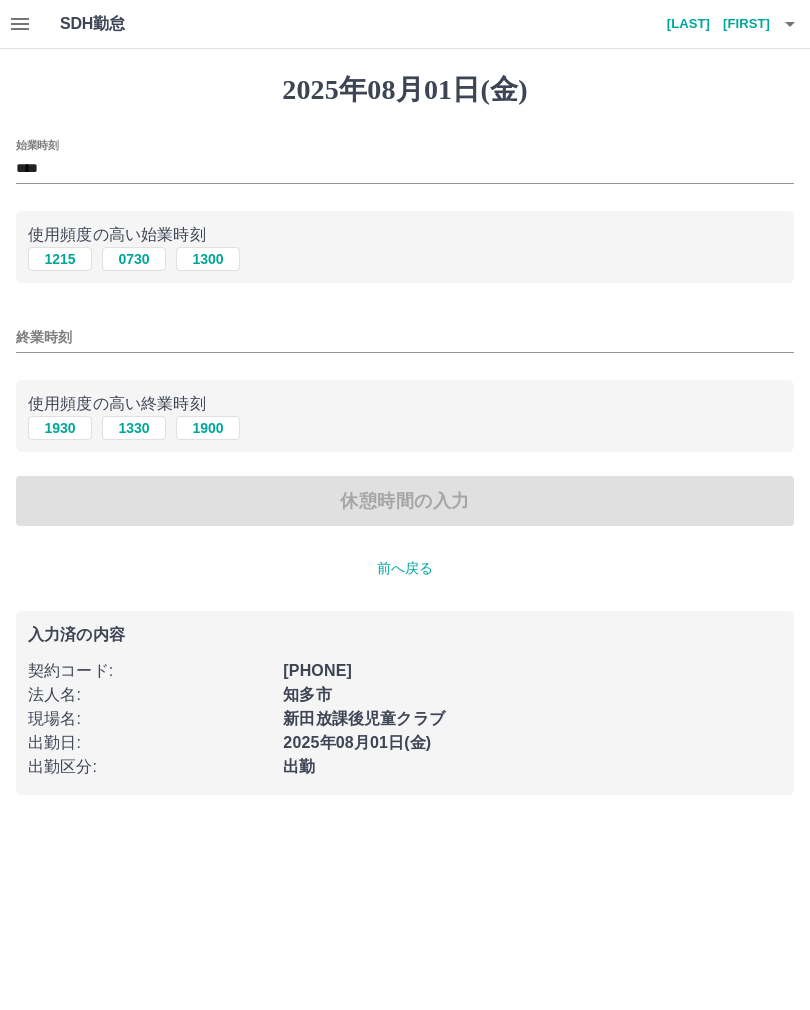 click on "1900" at bounding box center [208, 428] 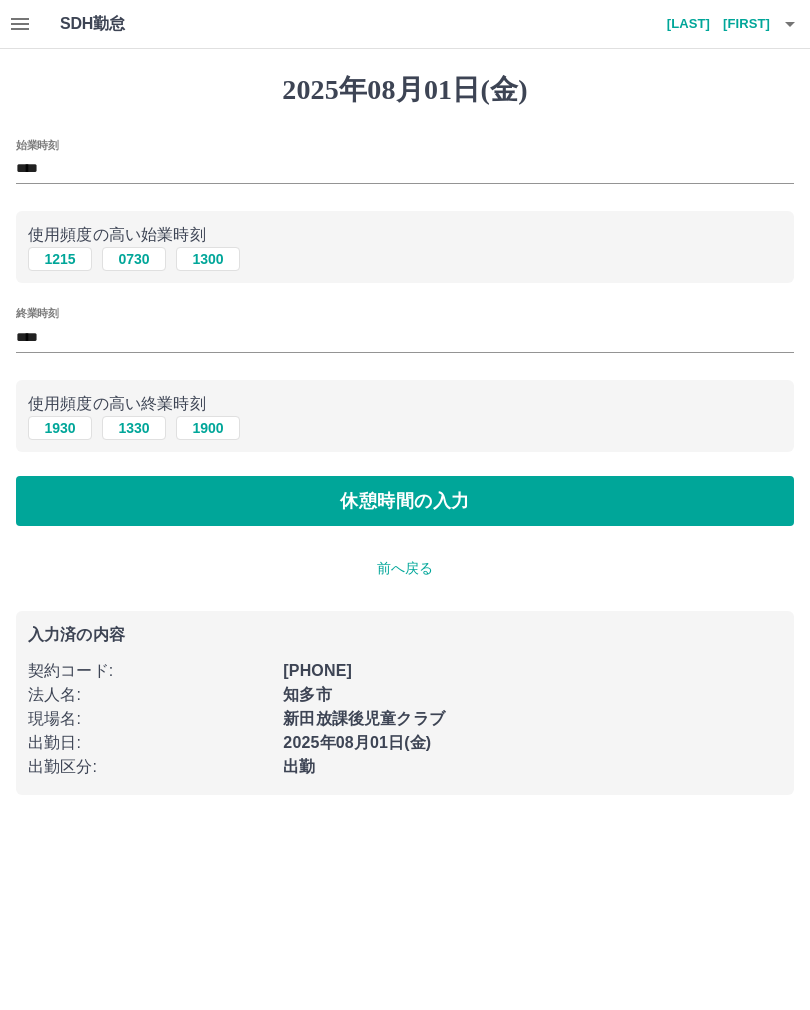 click on "休憩時間の入力" at bounding box center [405, 501] 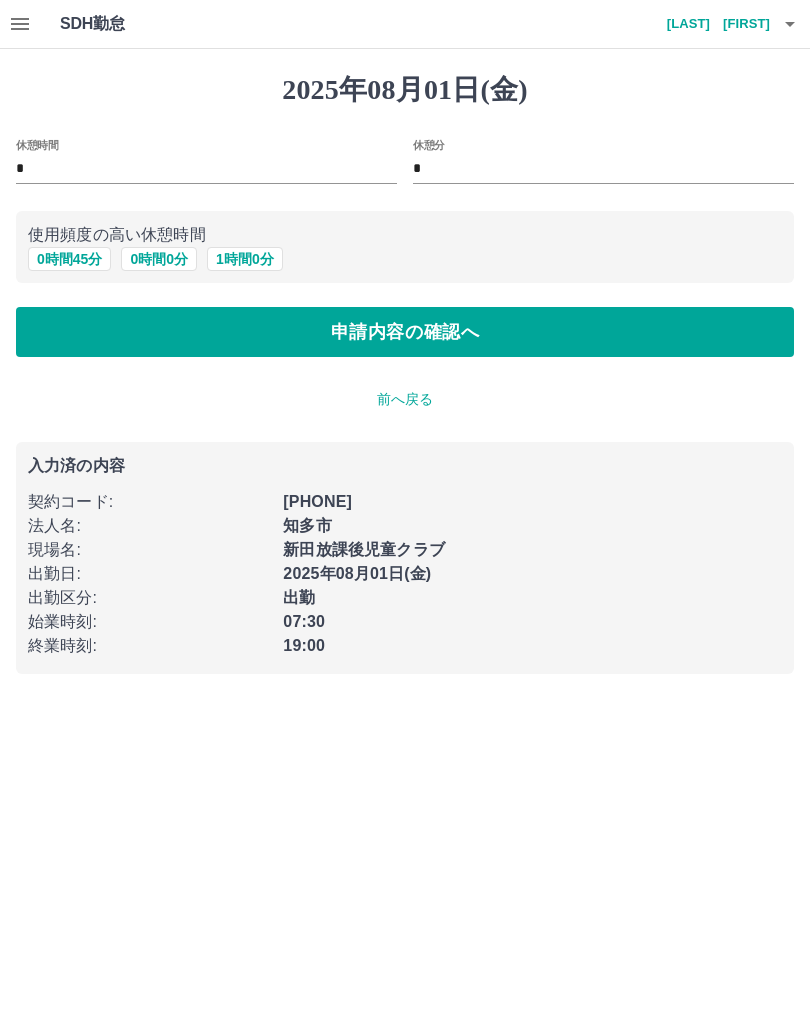 click on "*" at bounding box center (206, 169) 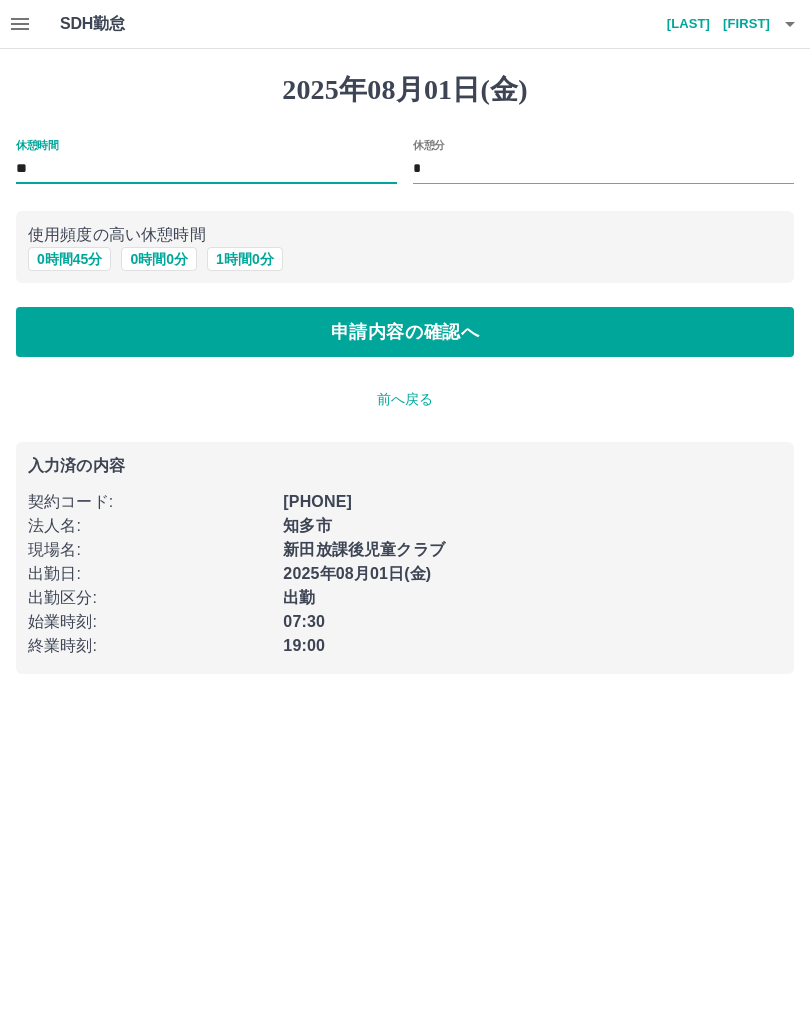 type on "*" 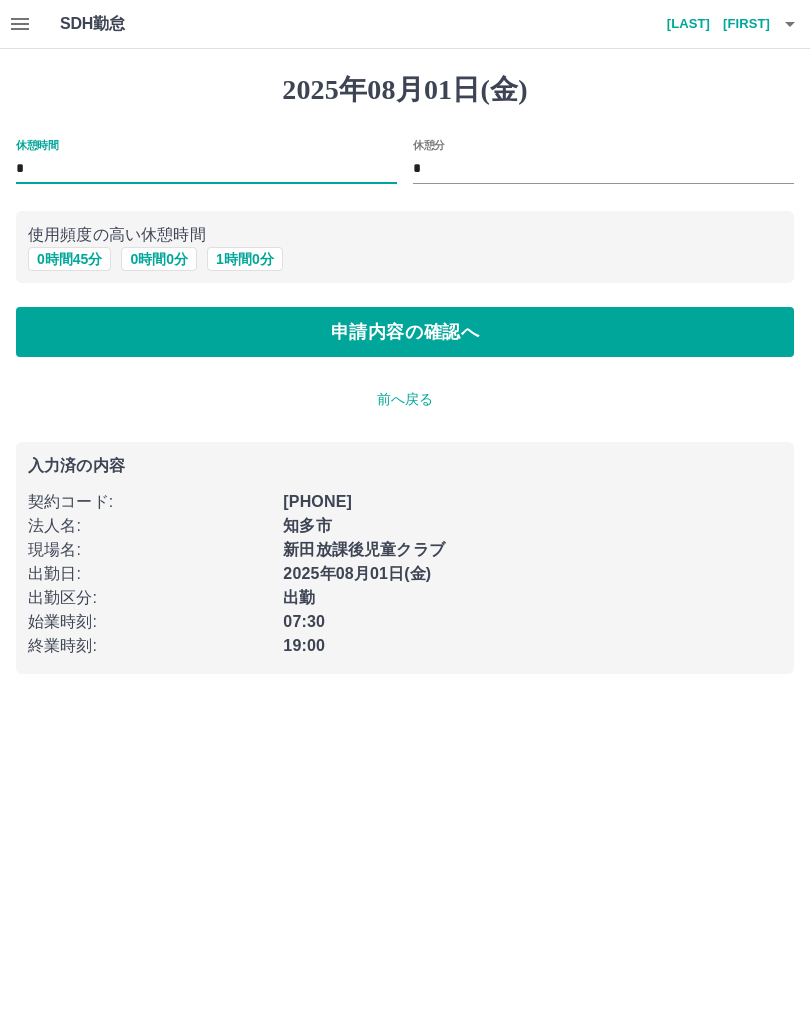 type on "*" 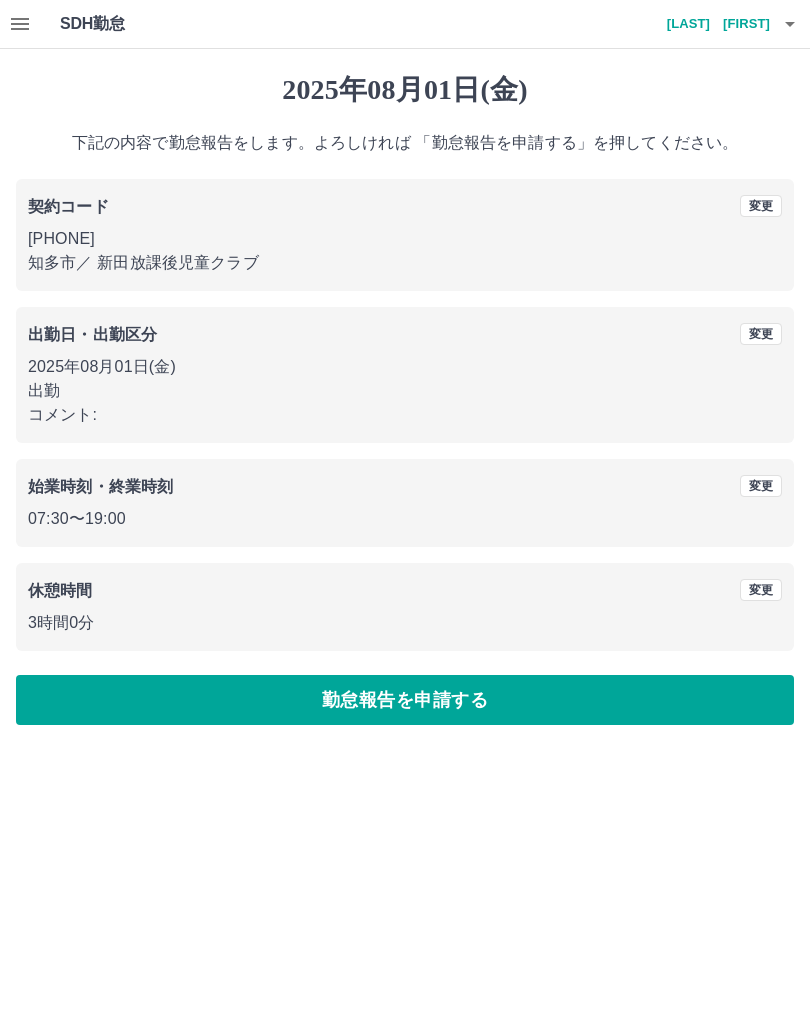 click on "勤怠報告を申請する" at bounding box center [405, 700] 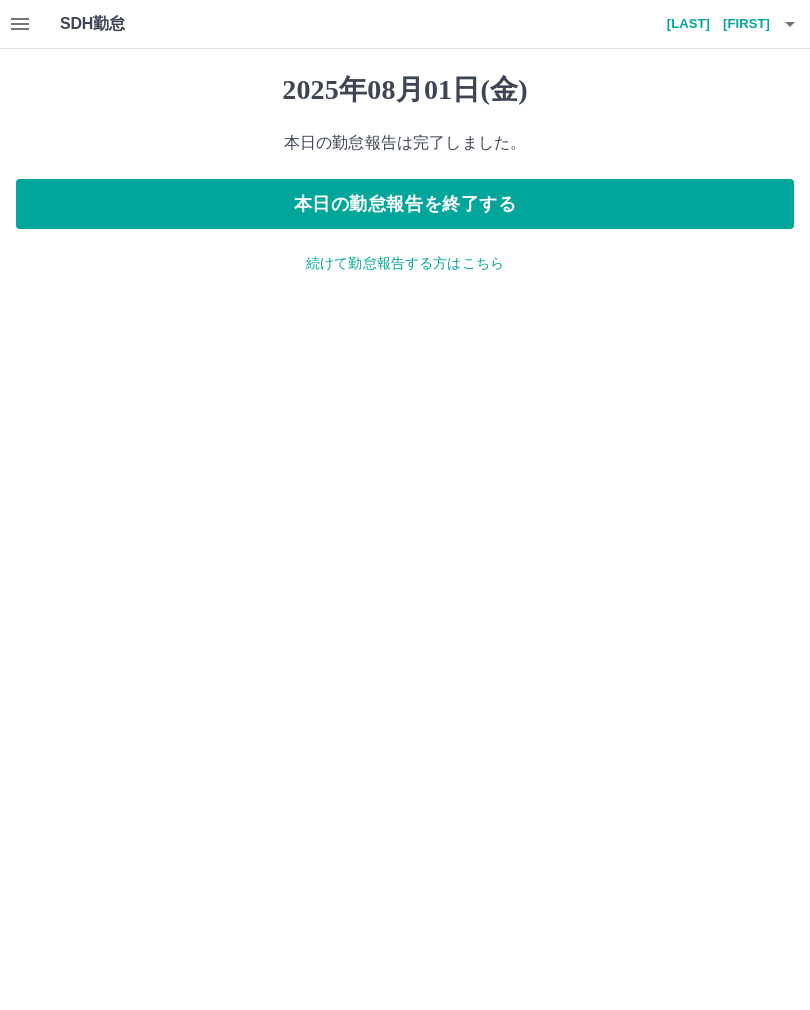 click on "本日の勤怠報告を終了する" at bounding box center (405, 204) 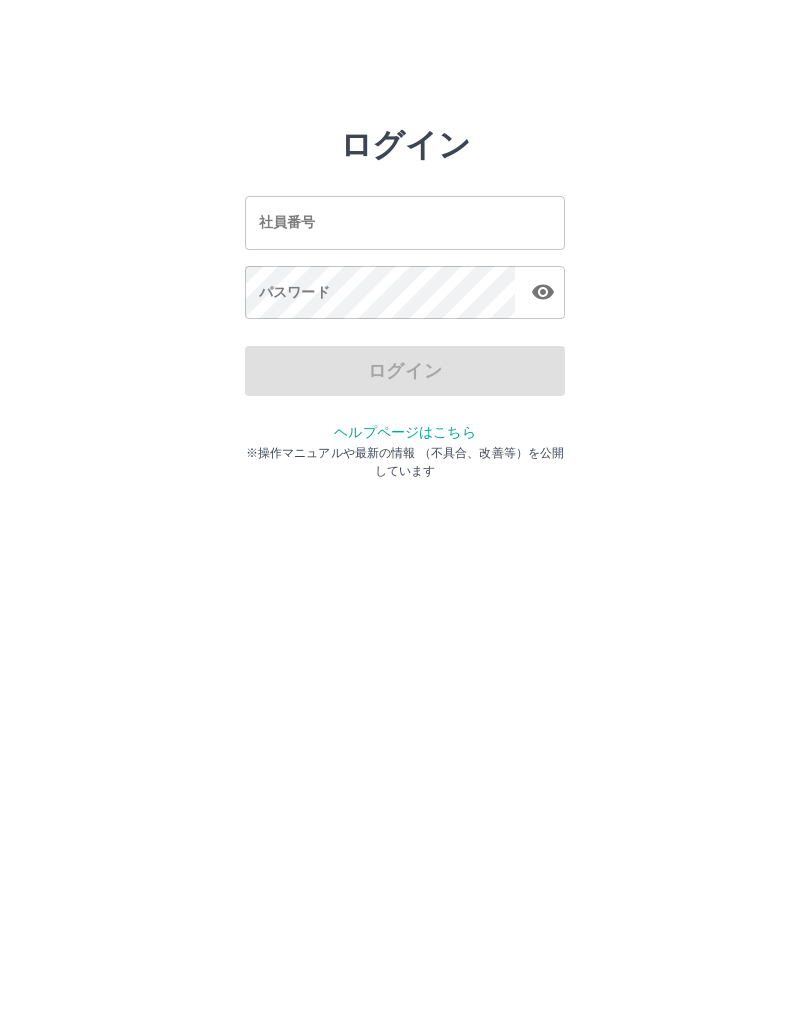 scroll, scrollTop: 0, scrollLeft: 0, axis: both 